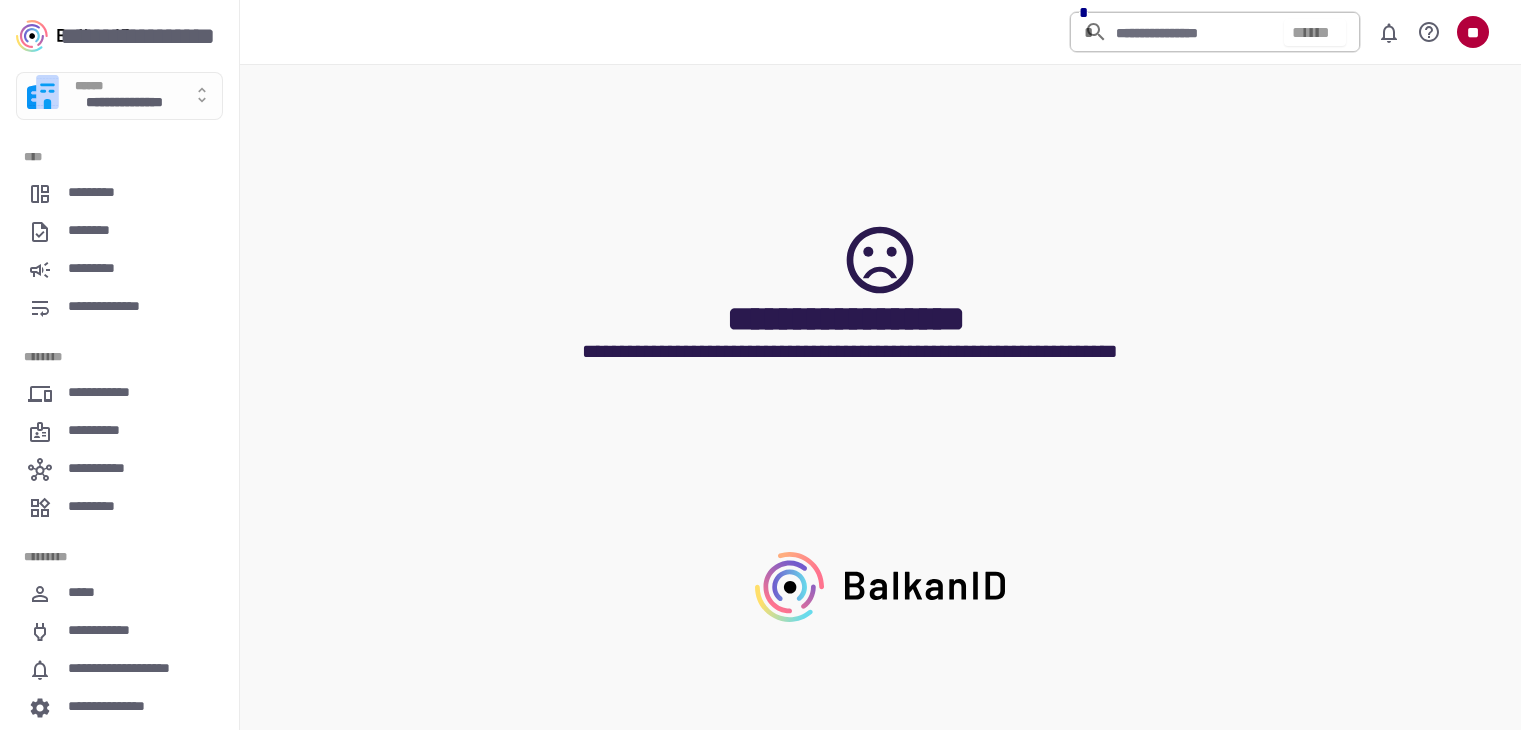 scroll, scrollTop: 0, scrollLeft: 0, axis: both 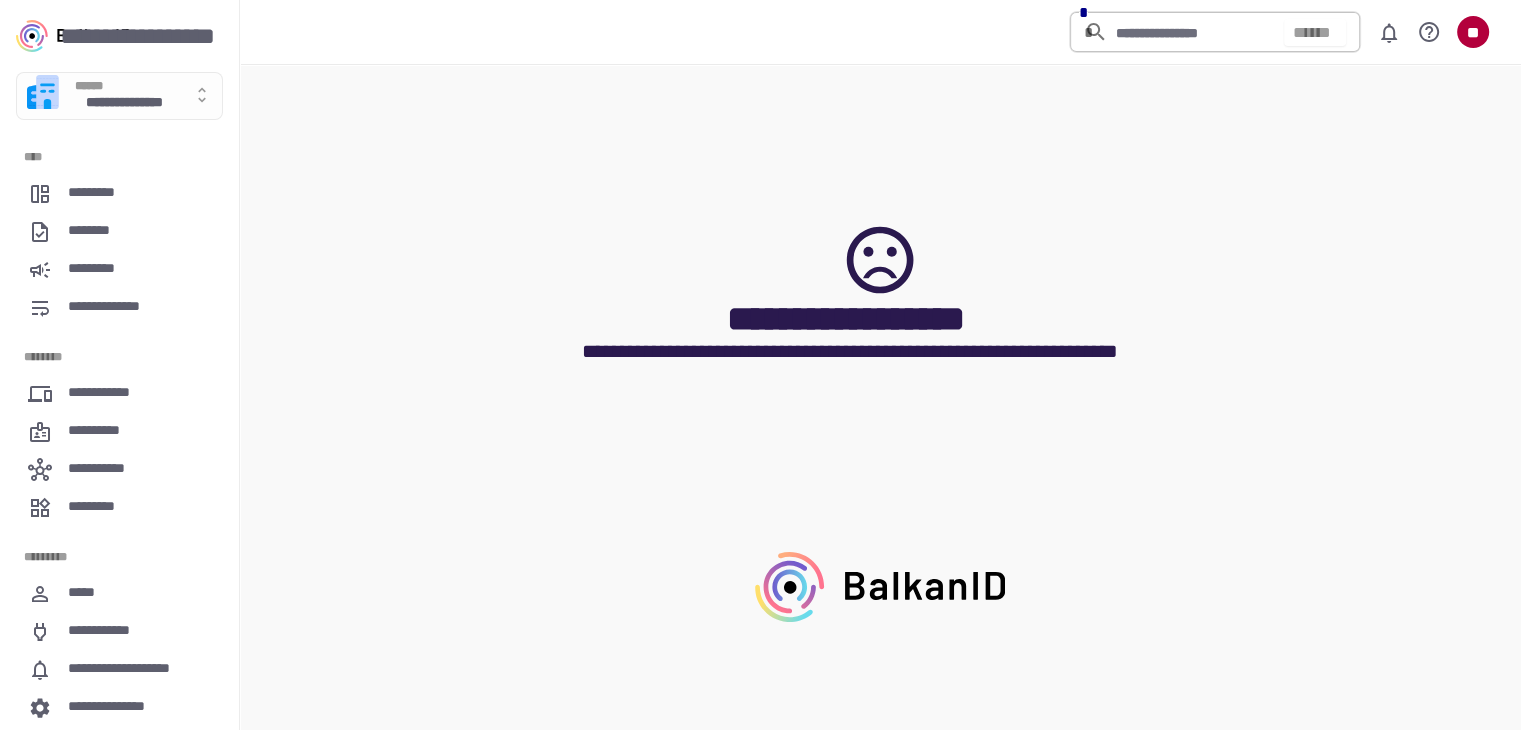 click at bounding box center [73, 36] 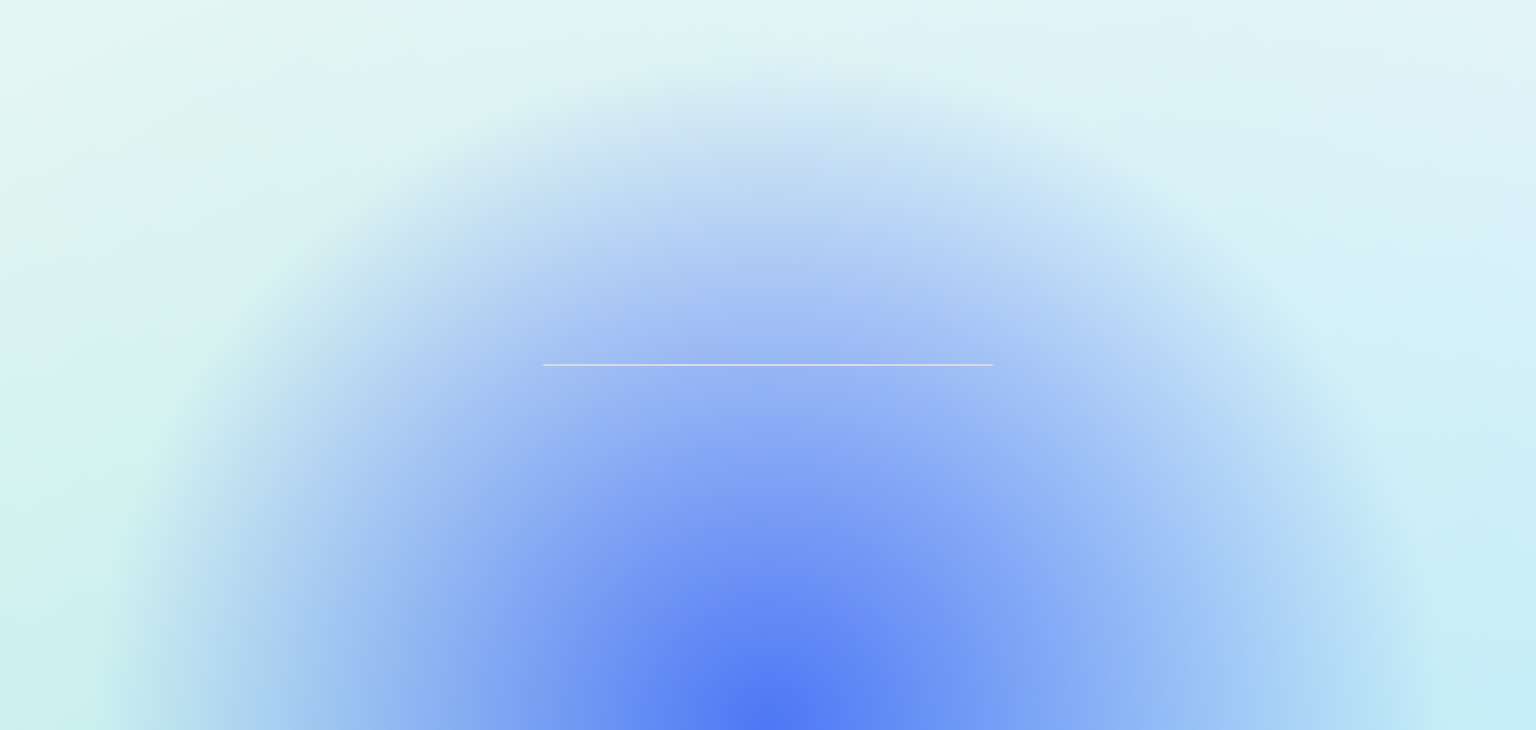 scroll, scrollTop: 0, scrollLeft: 0, axis: both 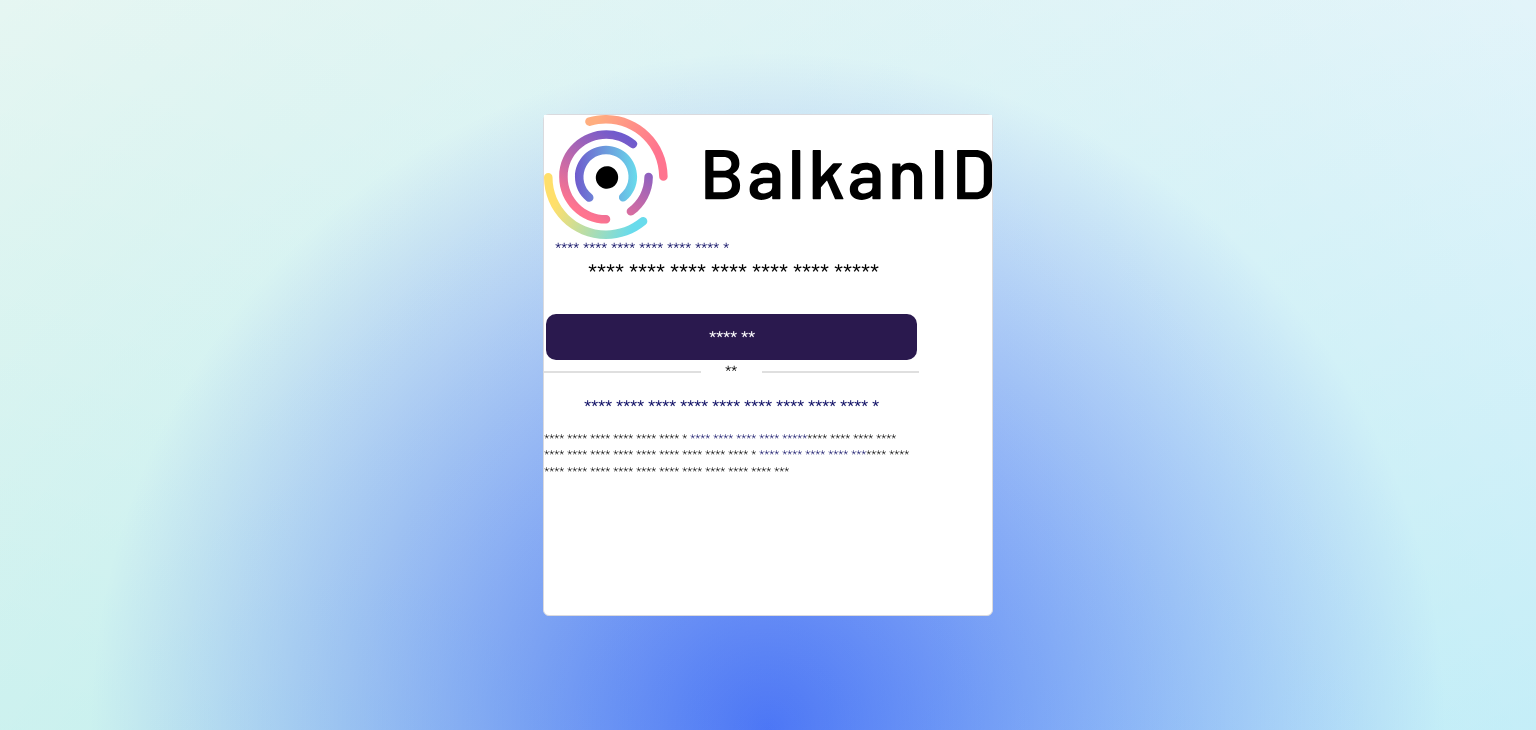 click on "*******" at bounding box center [731, 337] 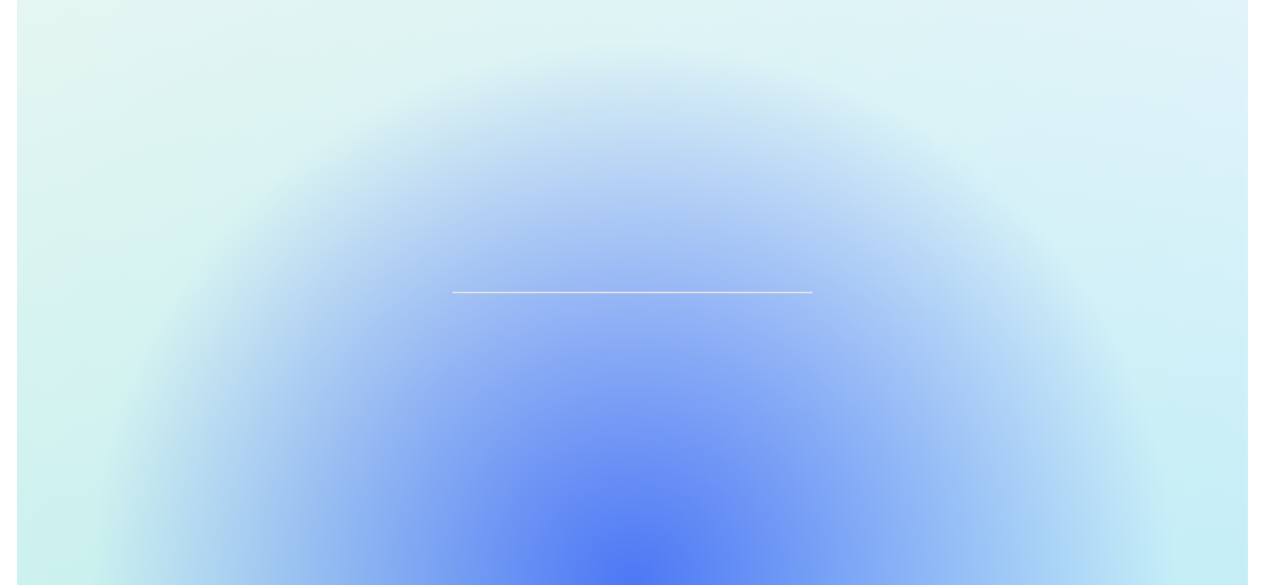 scroll, scrollTop: 0, scrollLeft: 0, axis: both 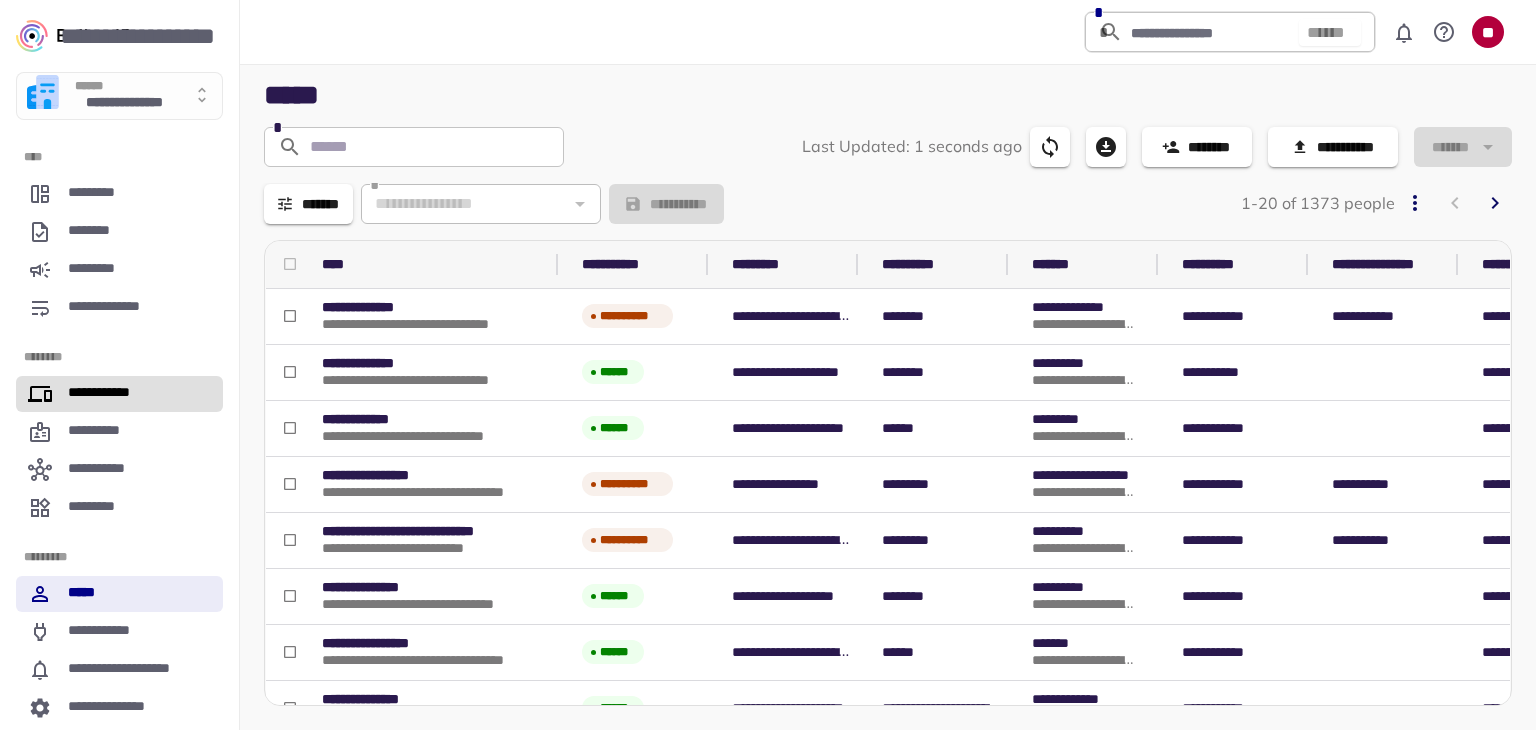 click on "**********" at bounding box center [107, 394] 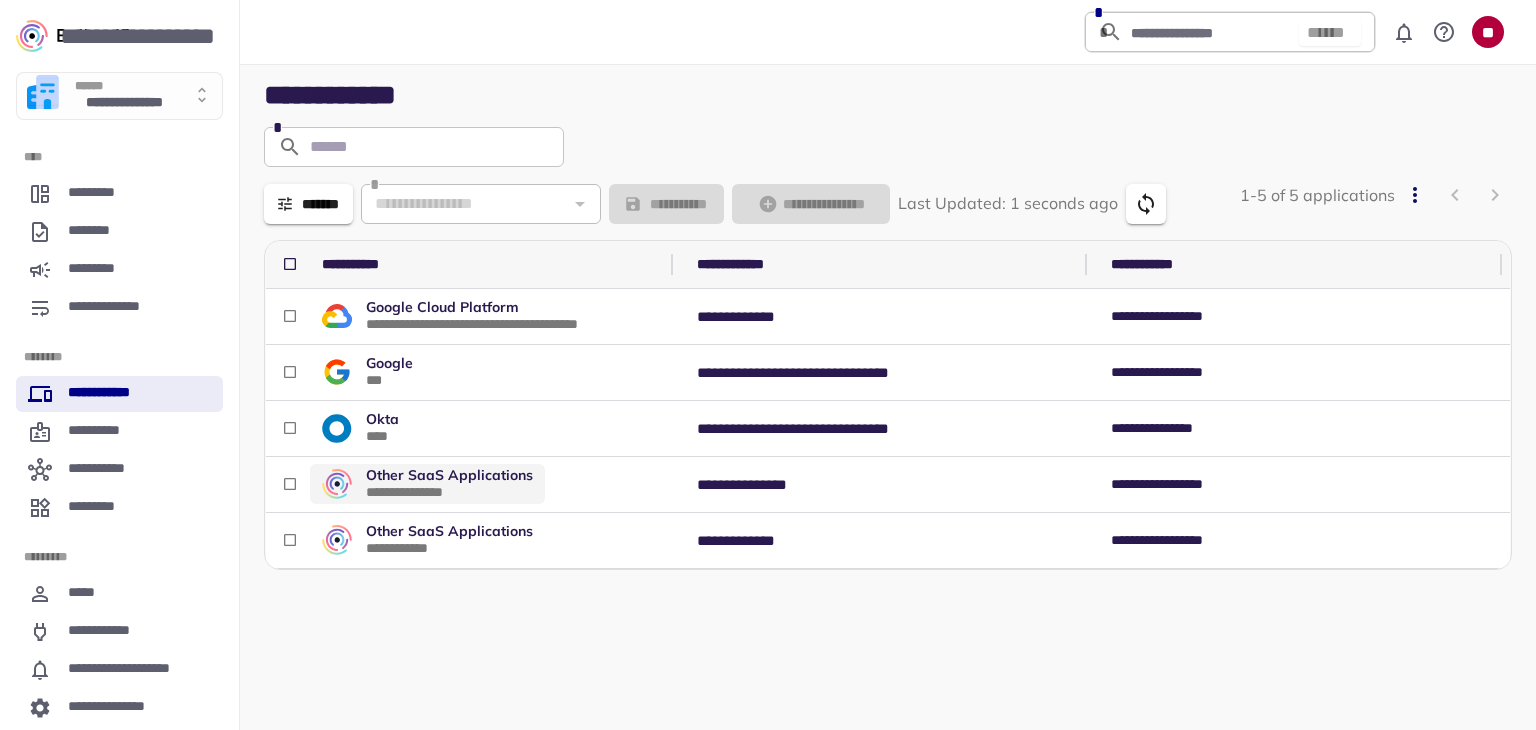 click on "**********" at bounding box center (448, 492) 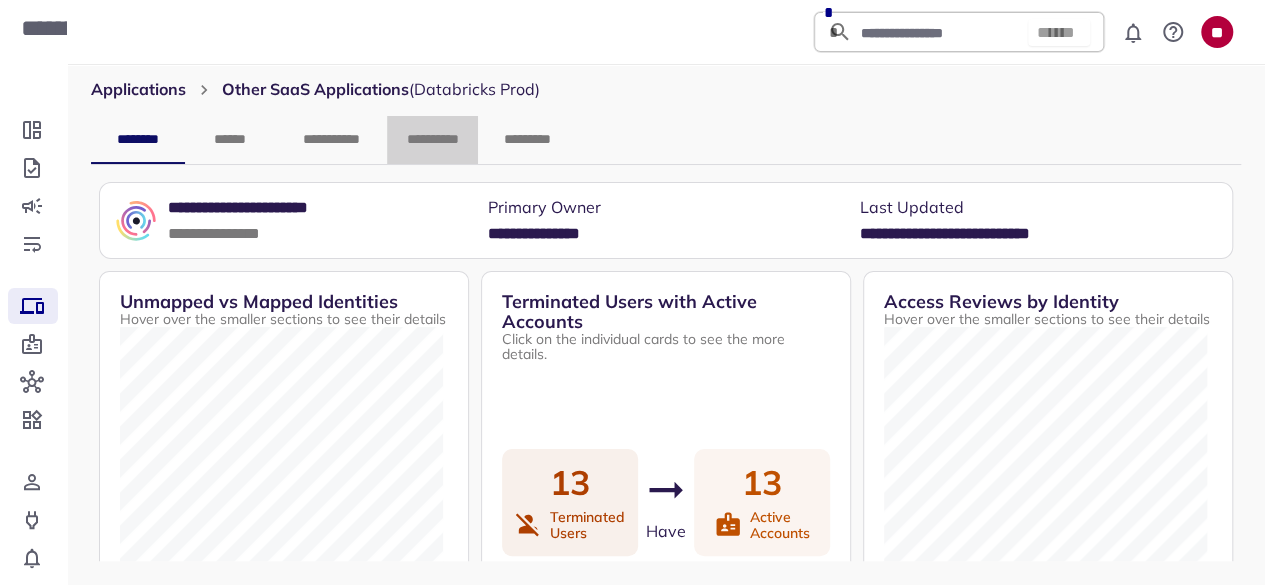 click on "**********" at bounding box center (432, 140) 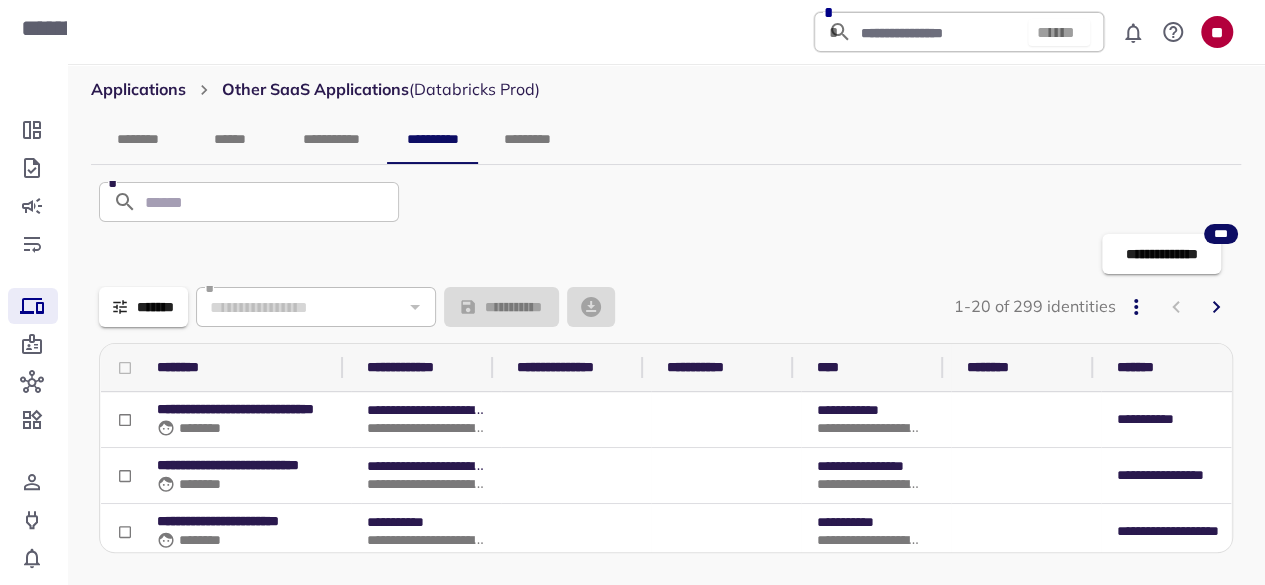 click on "********" at bounding box center [138, 140] 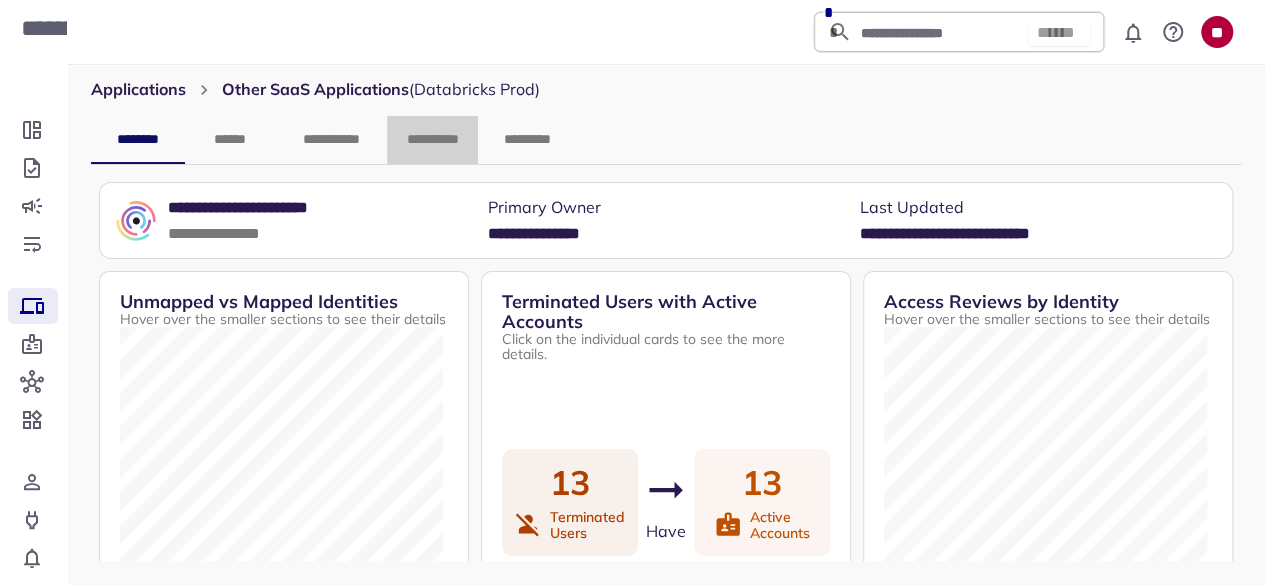 click on "**********" at bounding box center (432, 140) 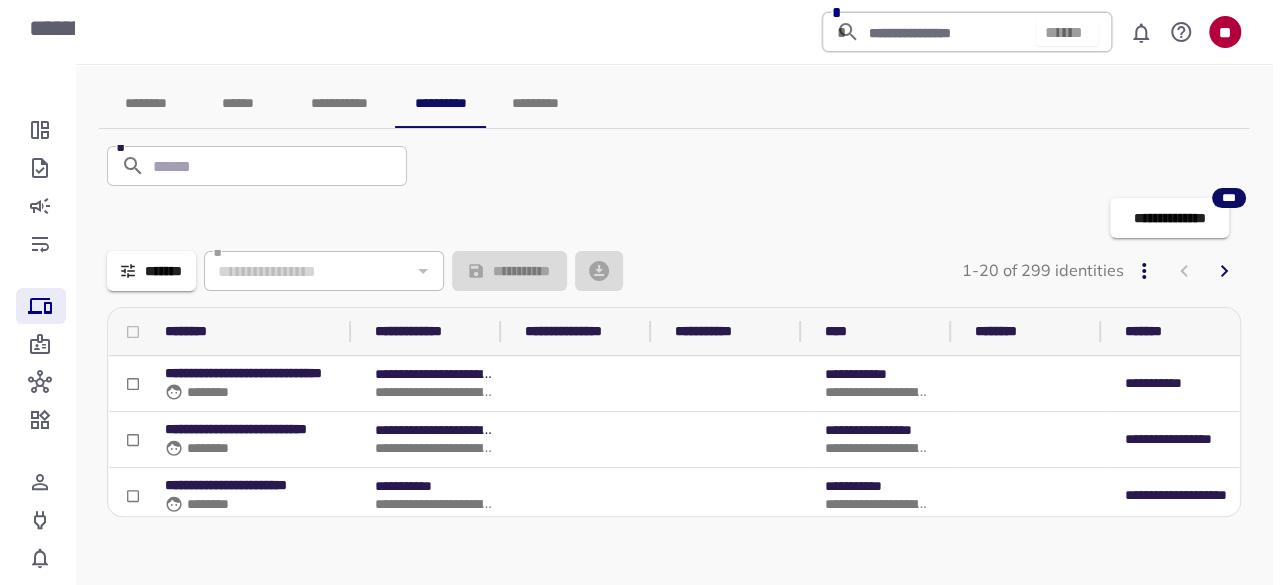 scroll, scrollTop: 54, scrollLeft: 0, axis: vertical 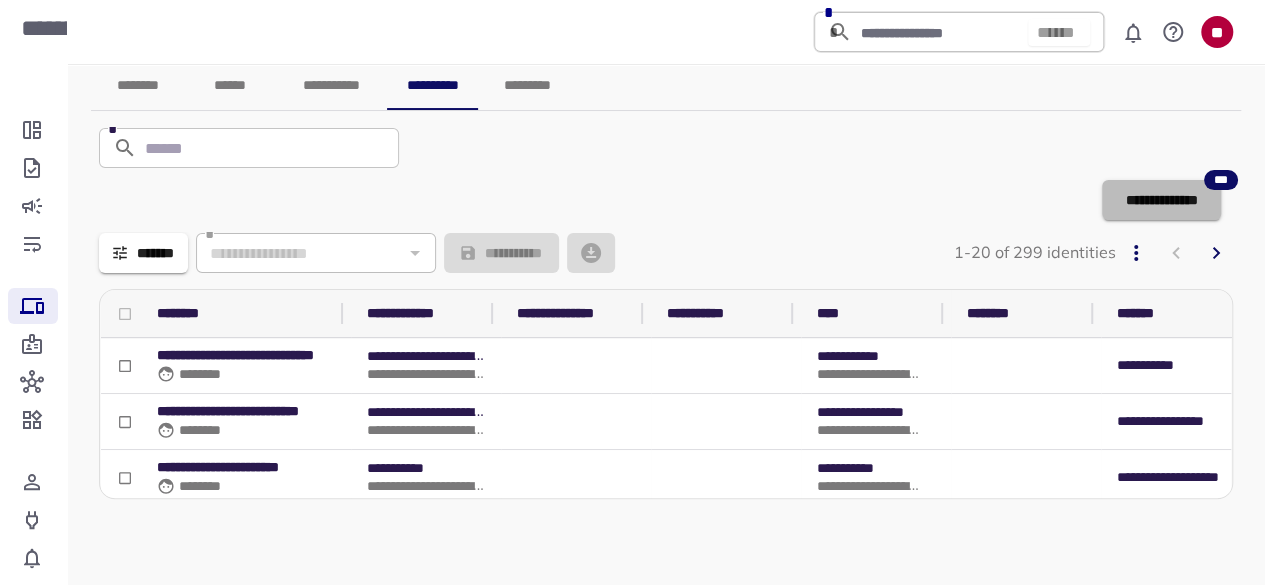 click on "**********" at bounding box center [1161, 200] 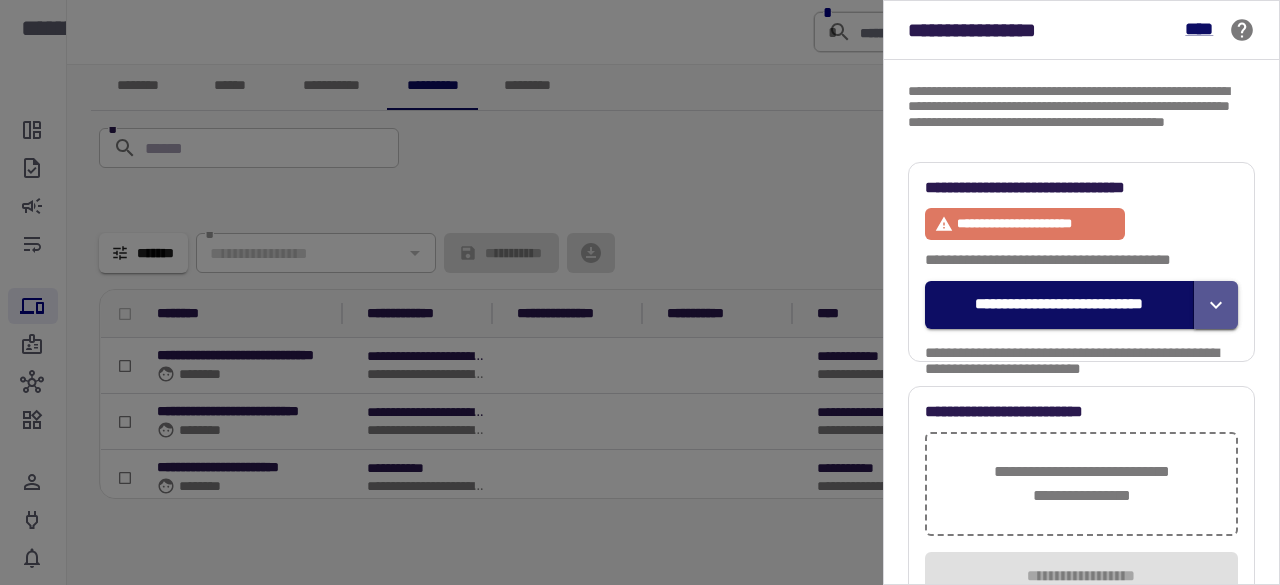 click 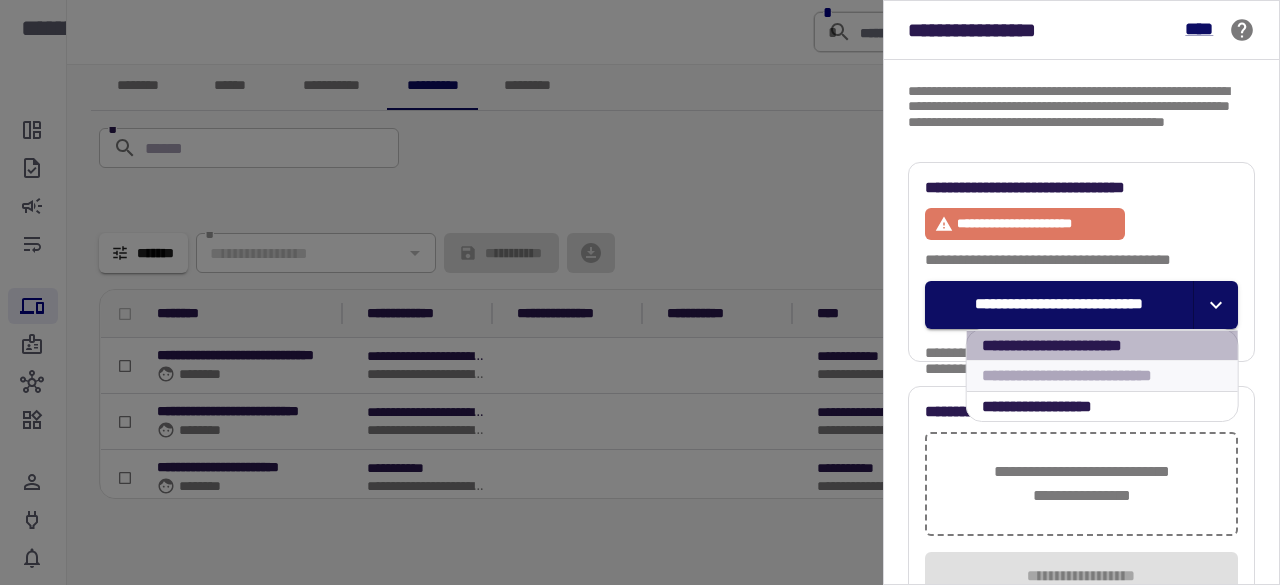 click on "**********" at bounding box center [1070, 346] 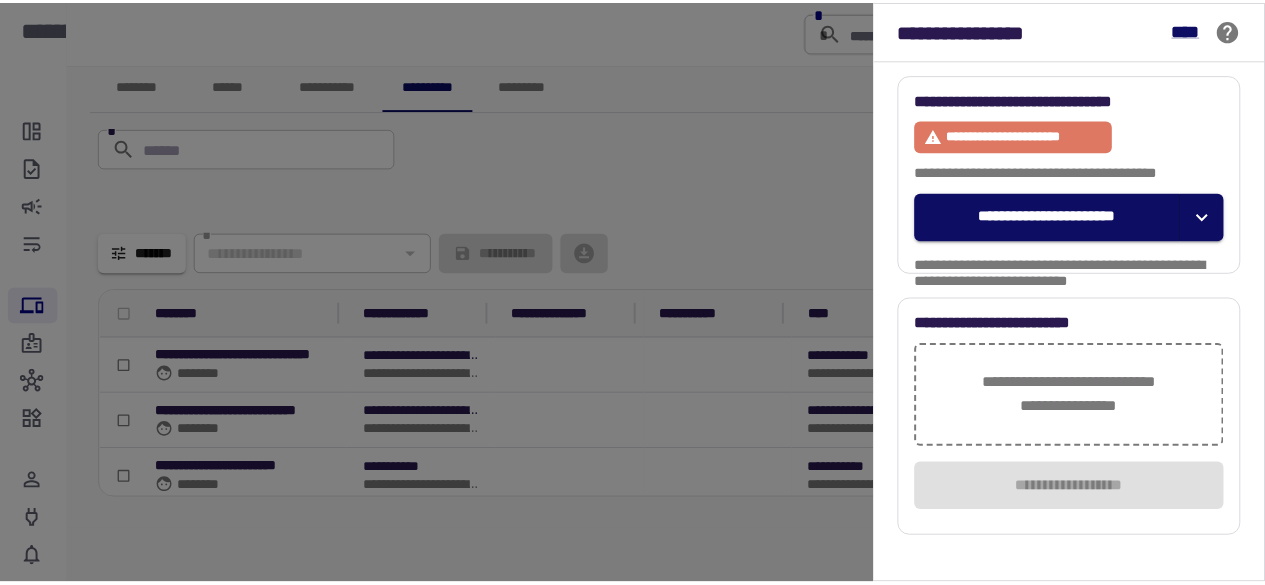 scroll, scrollTop: 0, scrollLeft: 0, axis: both 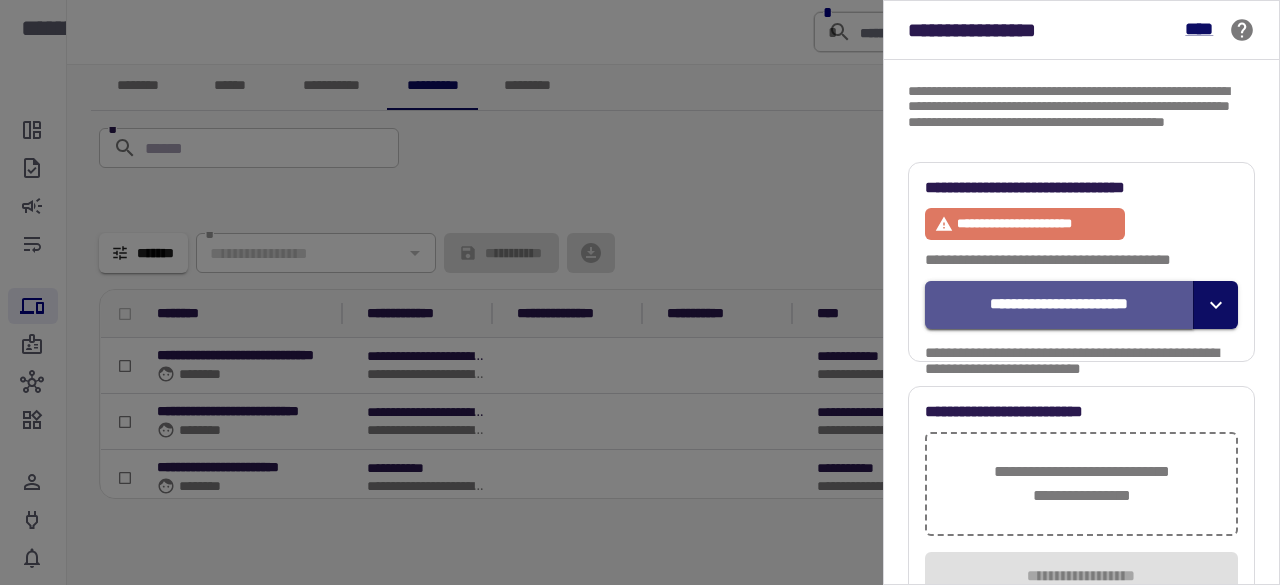 click on "**********" at bounding box center [1059, 304] 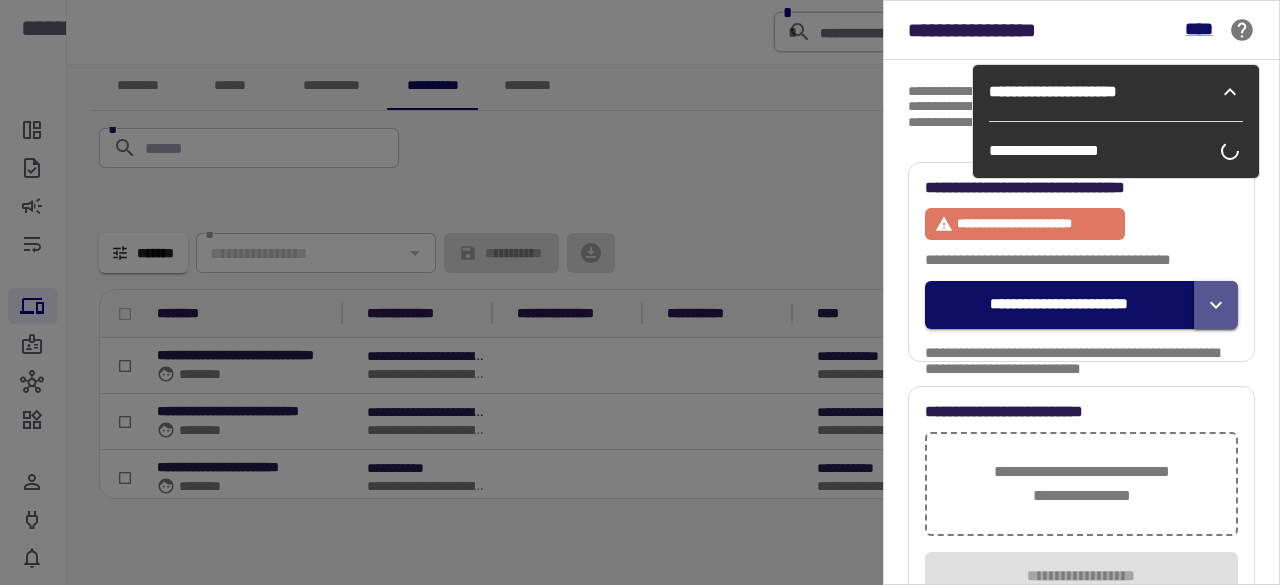 click 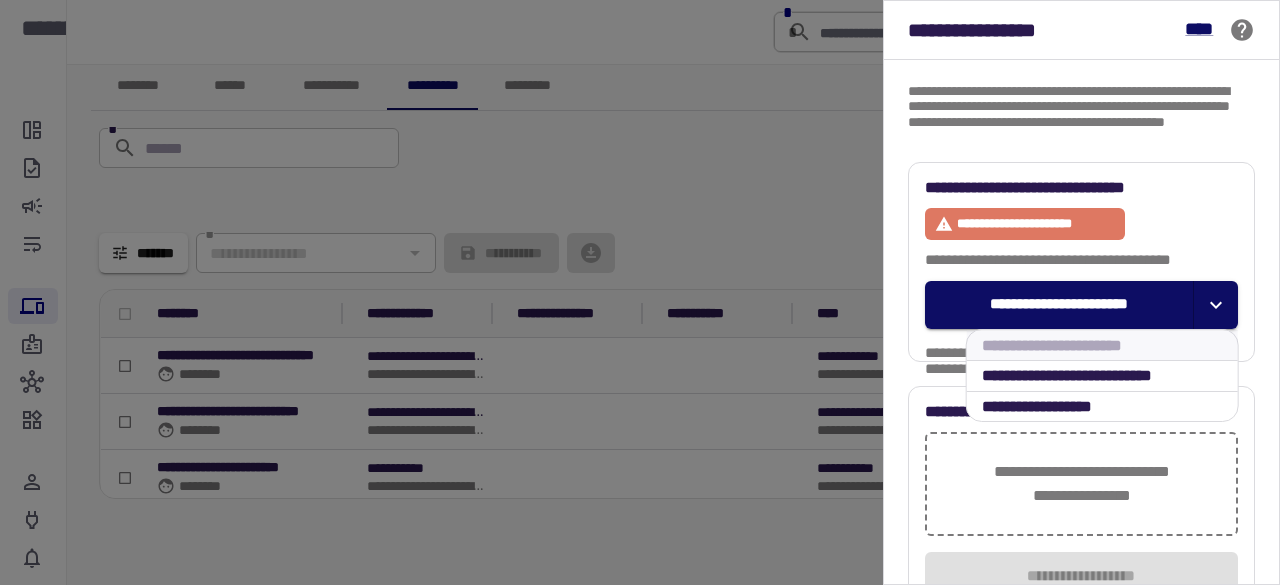 click at bounding box center [640, 292] 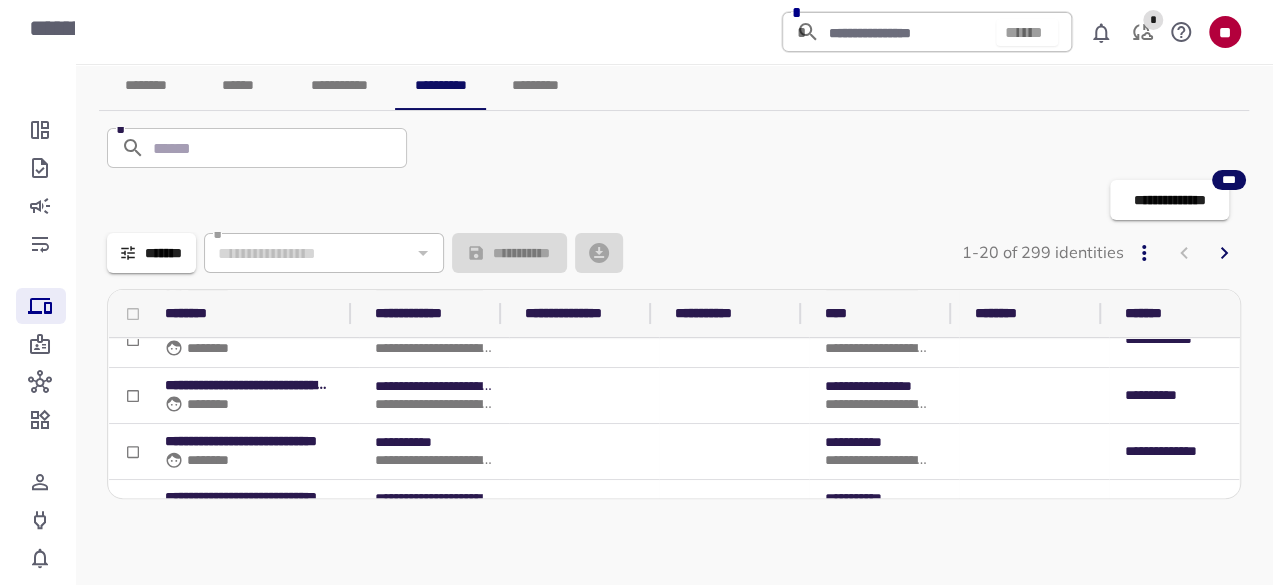 scroll, scrollTop: 0, scrollLeft: 0, axis: both 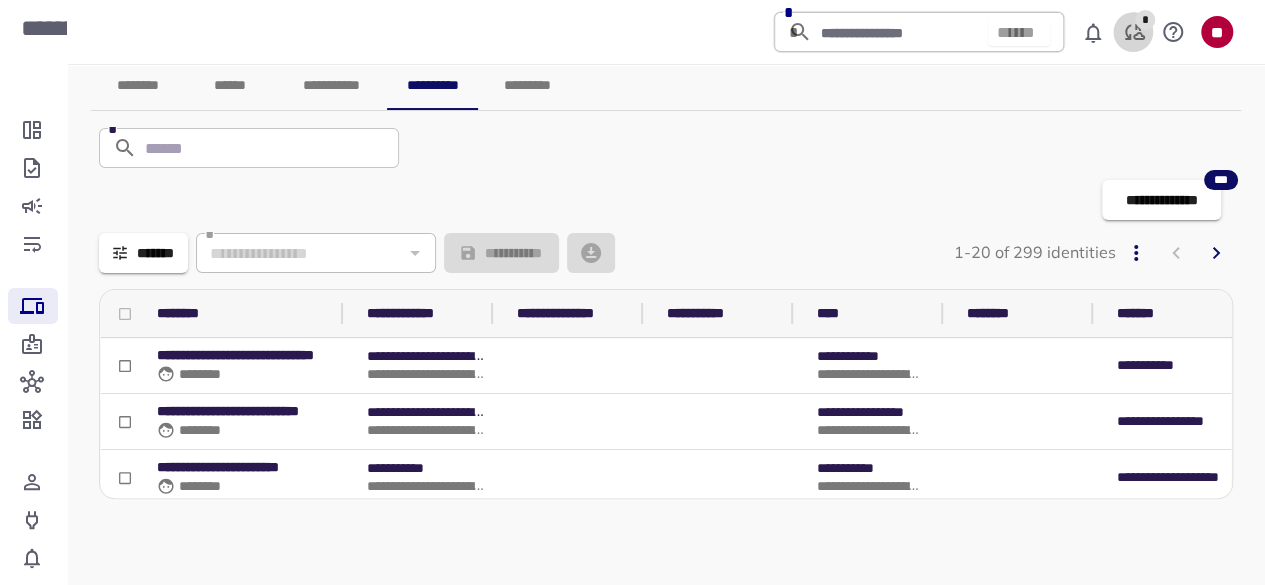 click 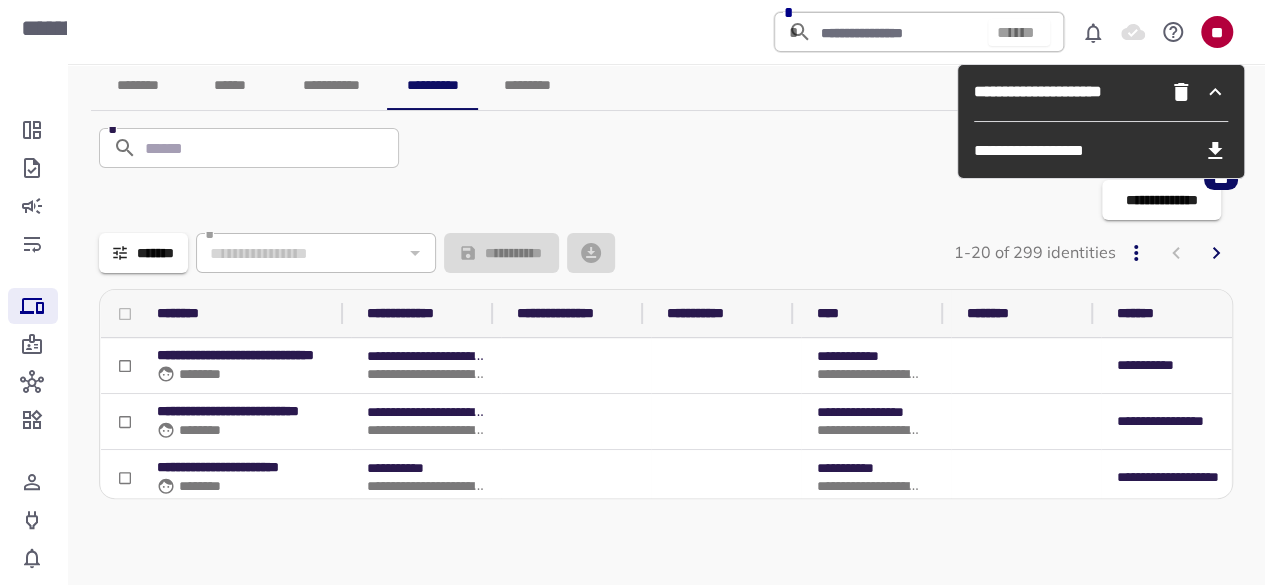 click 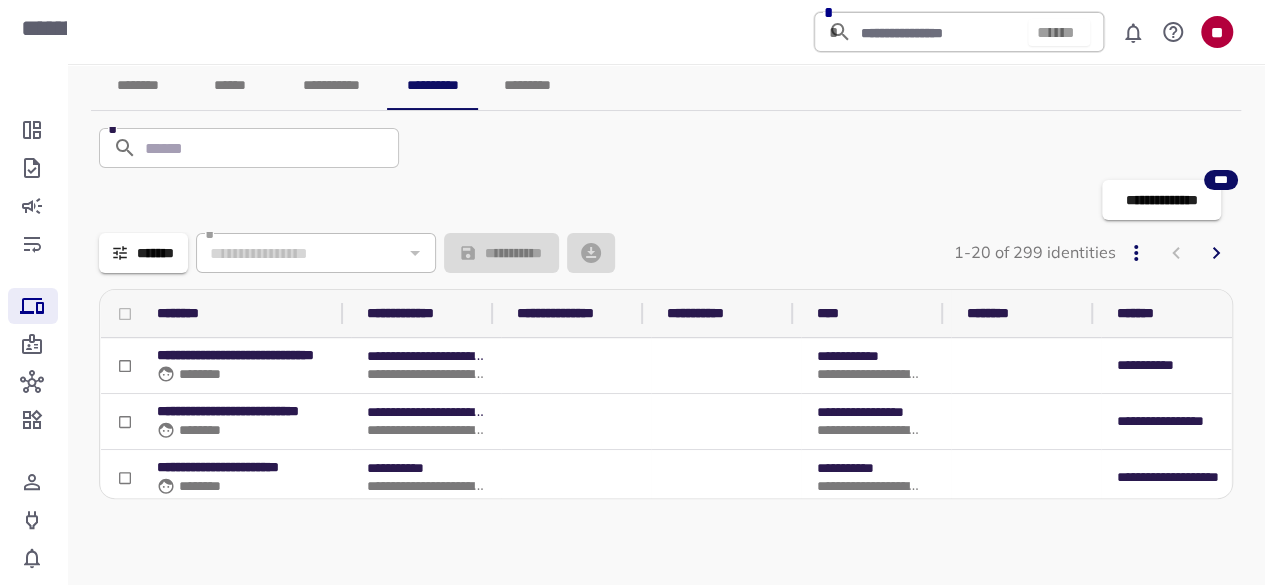 click on "**********" at bounding box center [1161, 200] 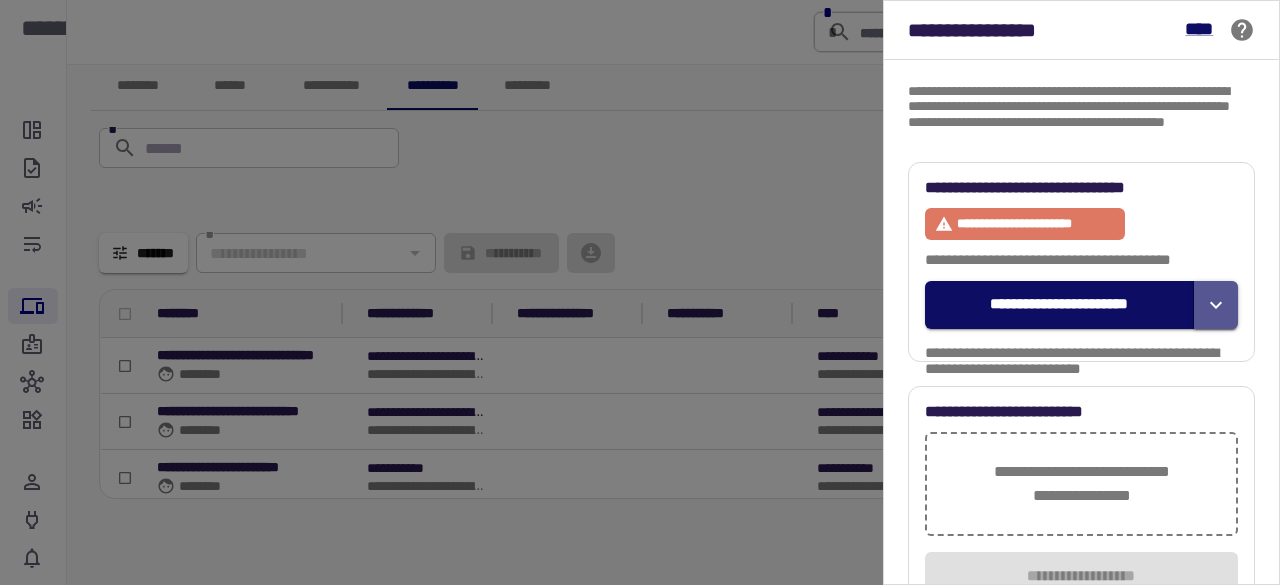 click 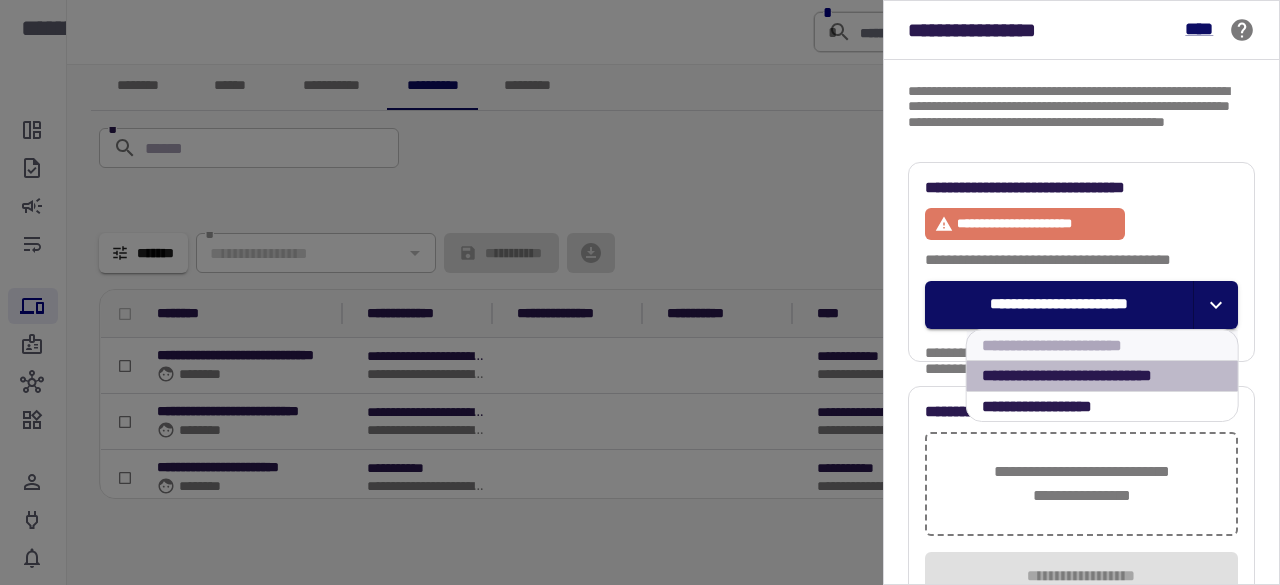 click on "**********" at bounding box center (1070, 346) 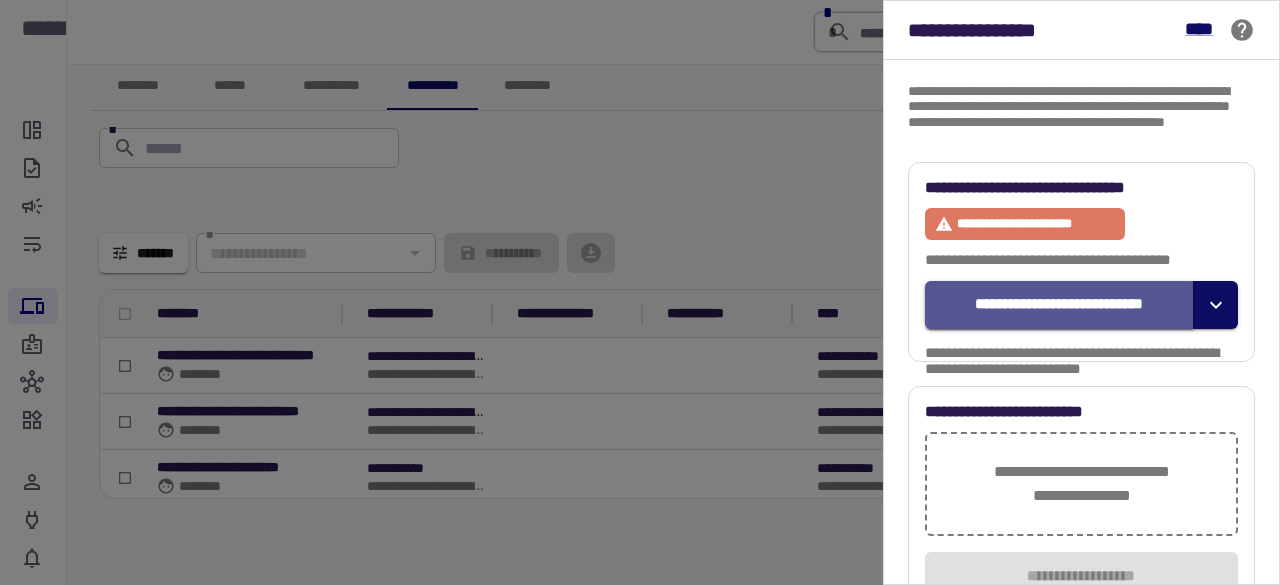 click on "**********" at bounding box center [1059, 304] 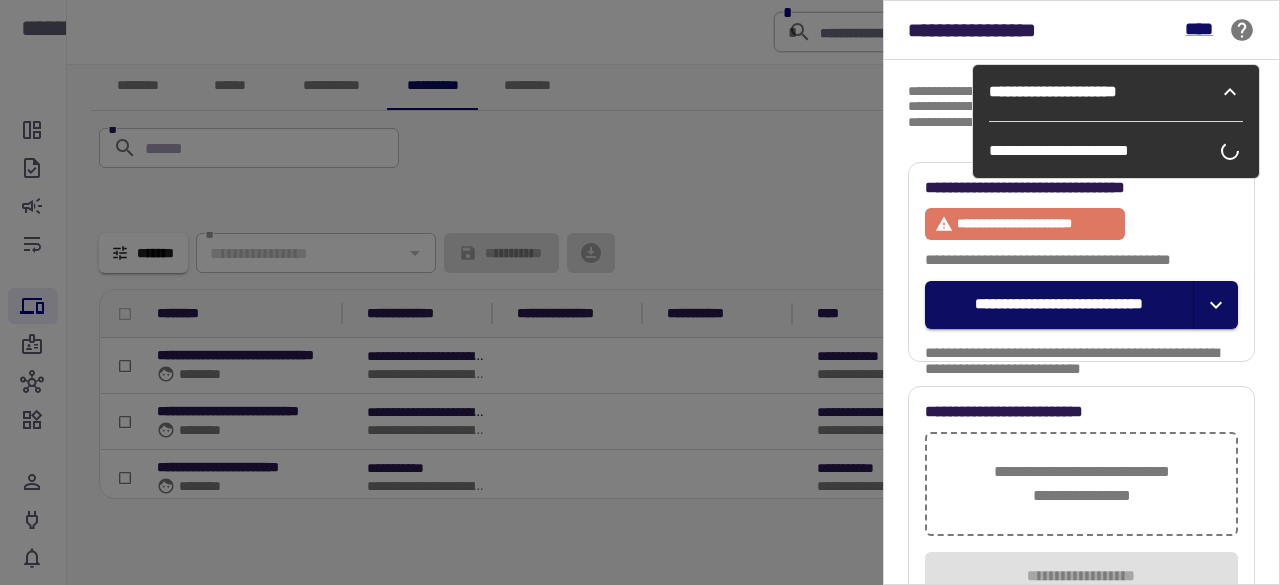 click at bounding box center (640, 292) 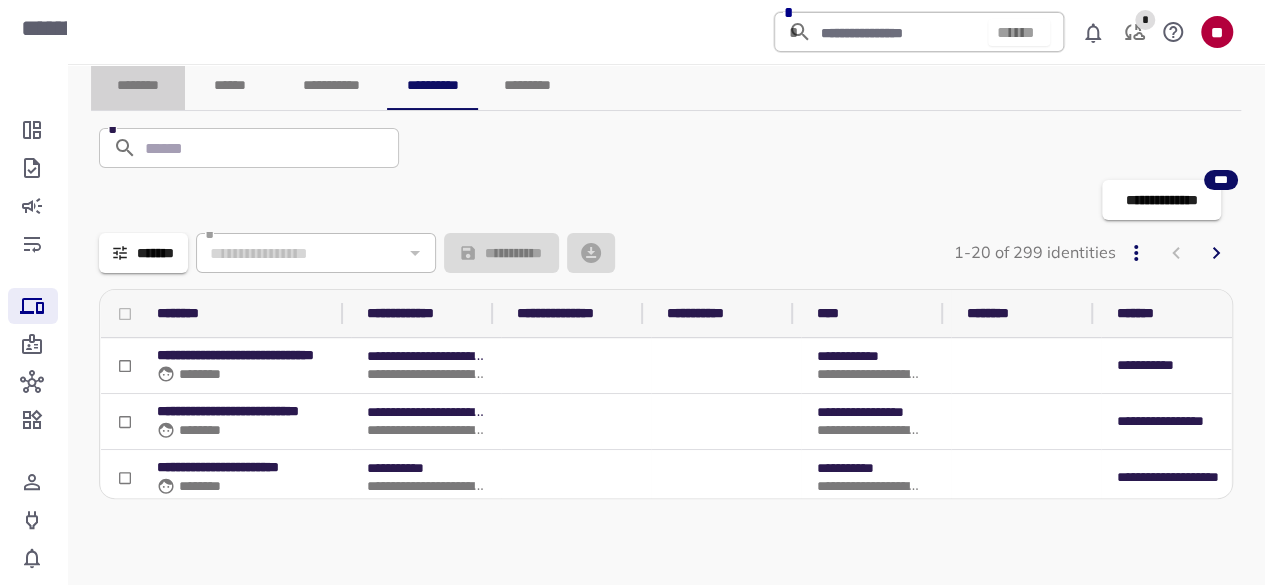 click on "********" at bounding box center (138, 86) 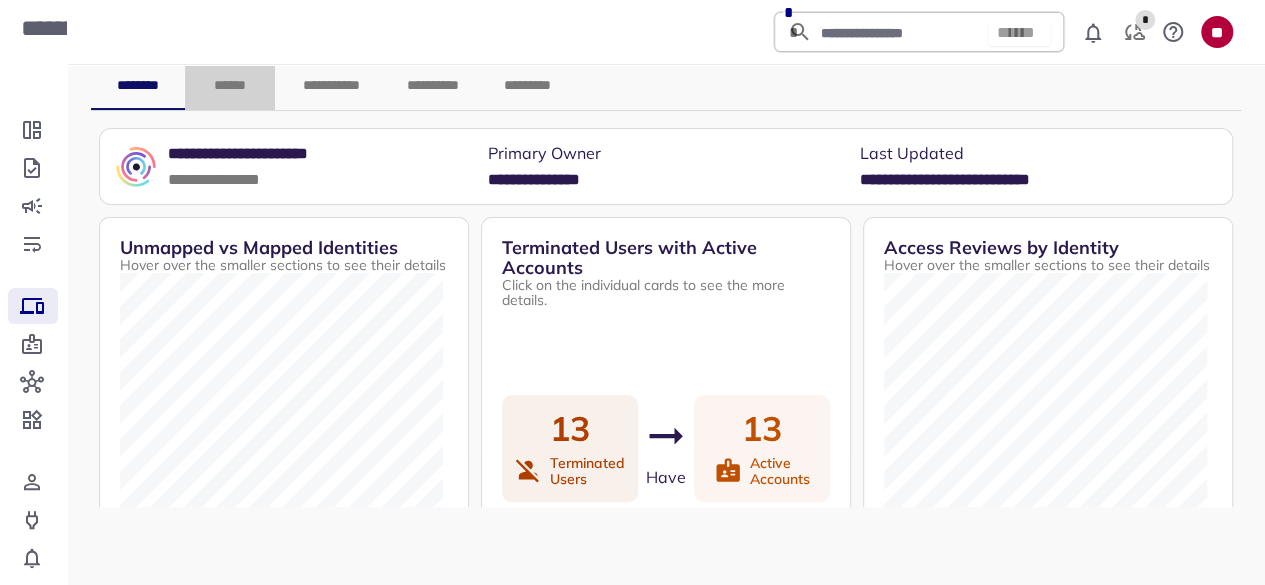 click on "******" at bounding box center [230, 86] 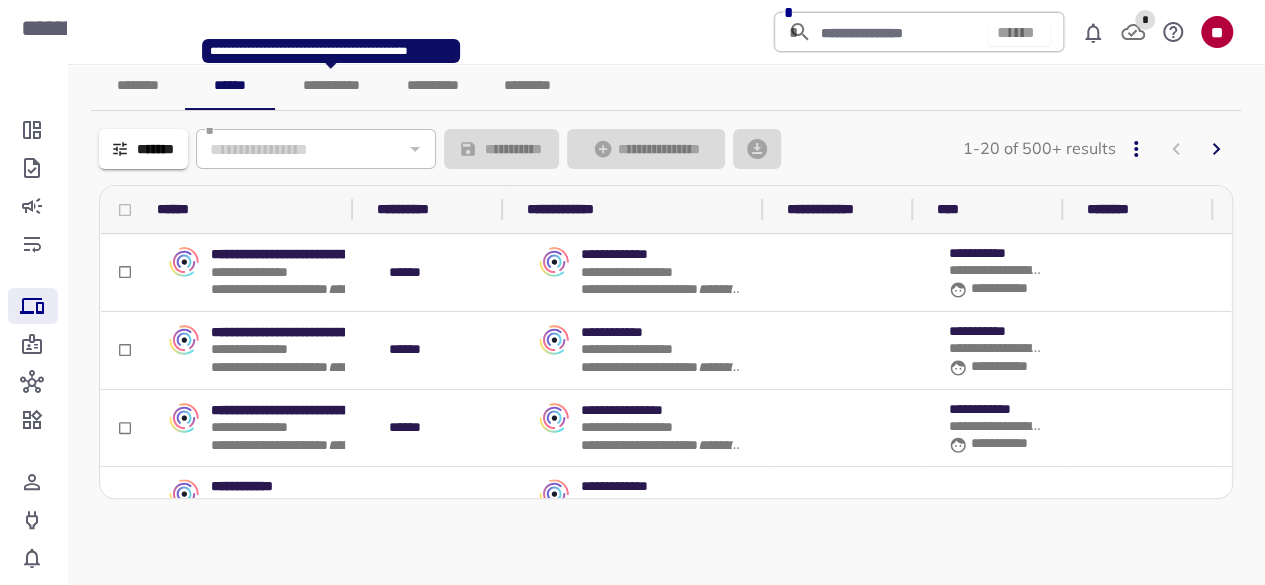 click on "**********" at bounding box center [331, 86] 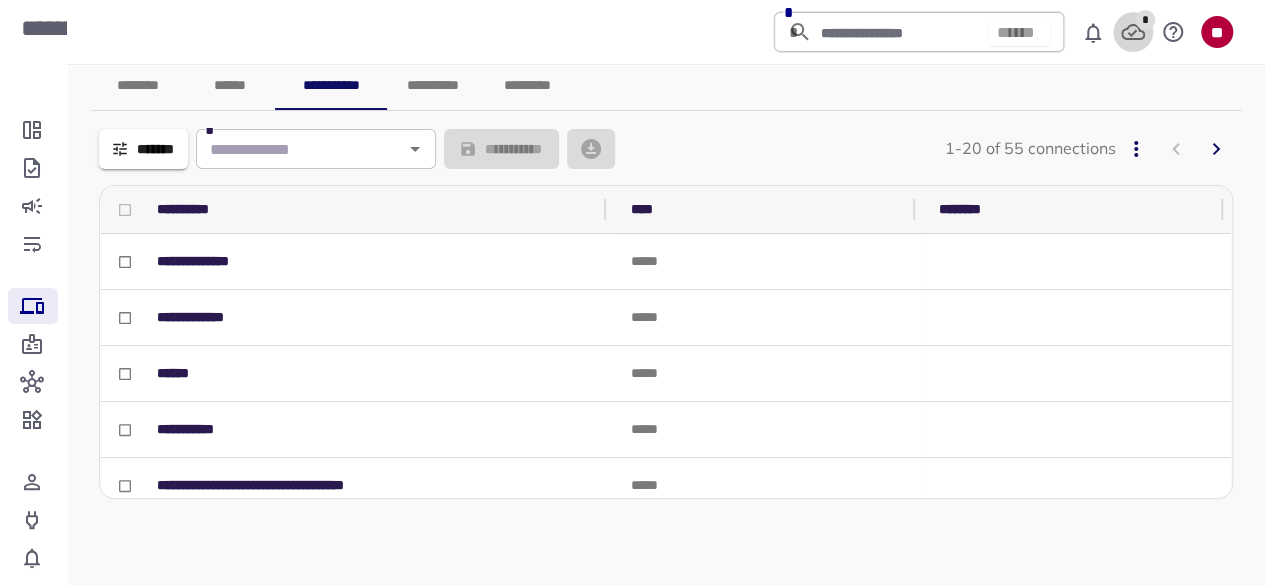 click 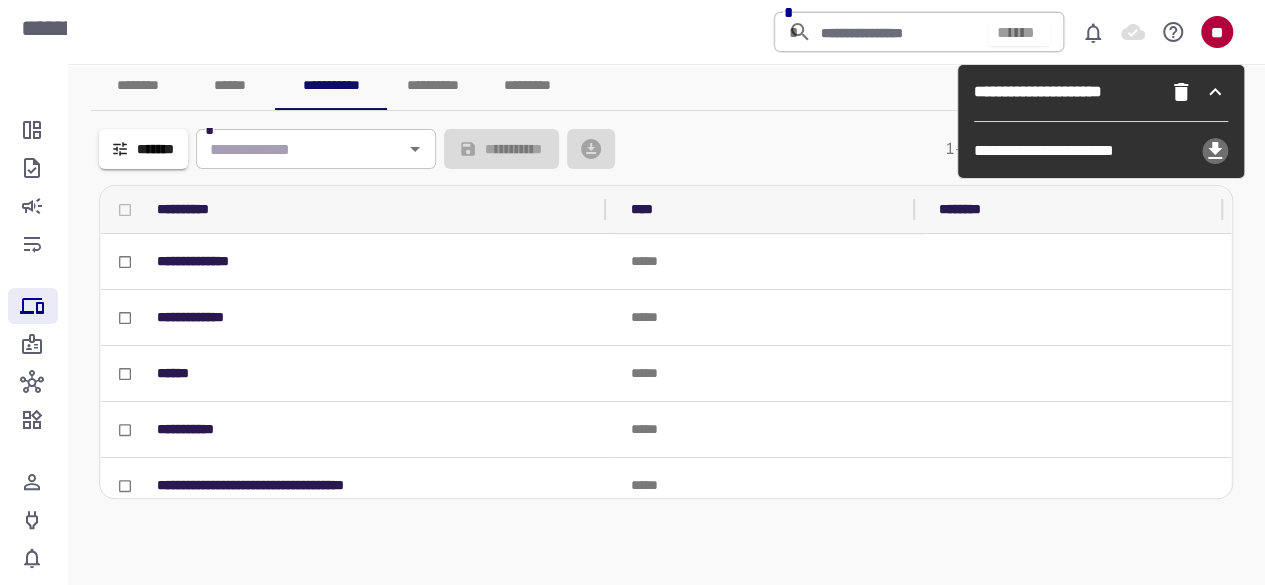 click 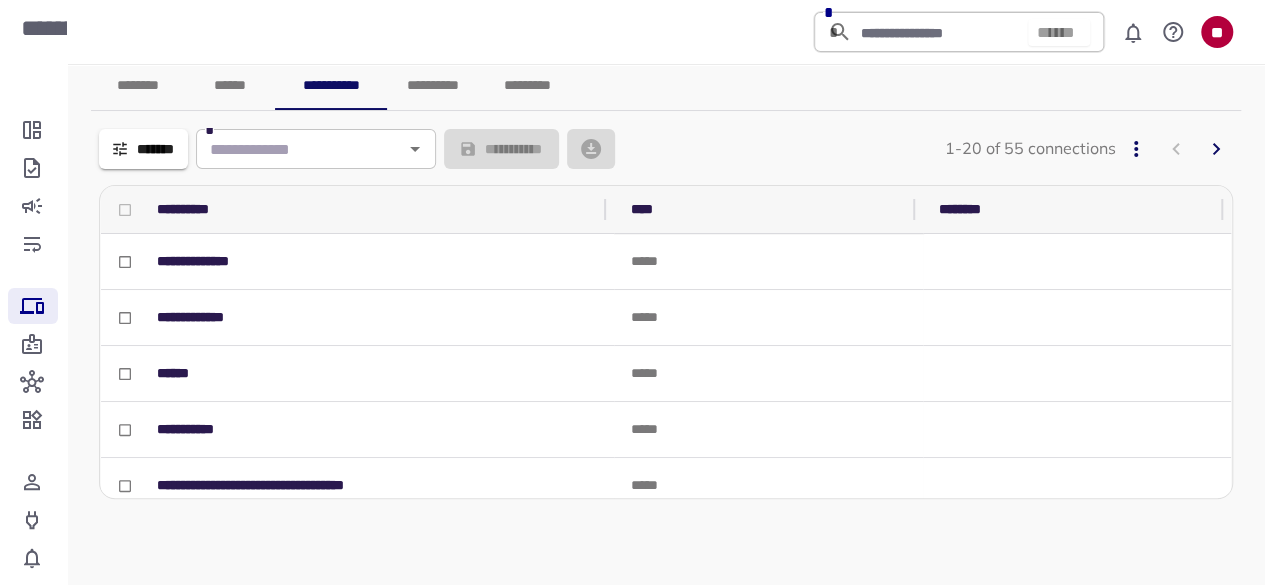 click on "* **** ** * * **" at bounding box center [632, 32] 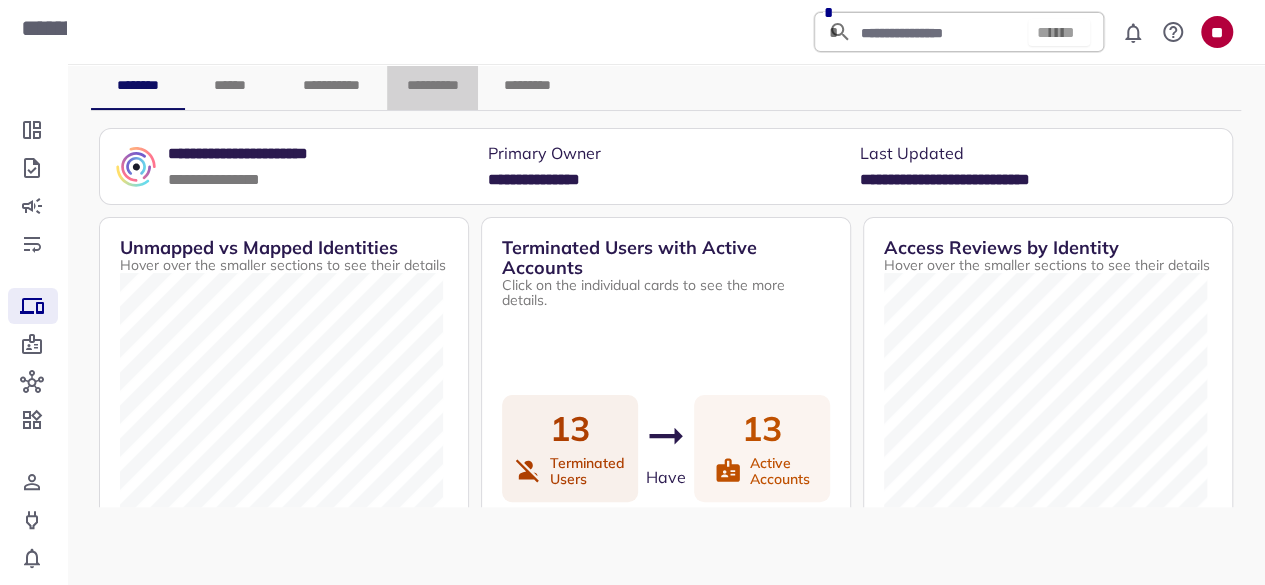 click on "**********" at bounding box center (432, 86) 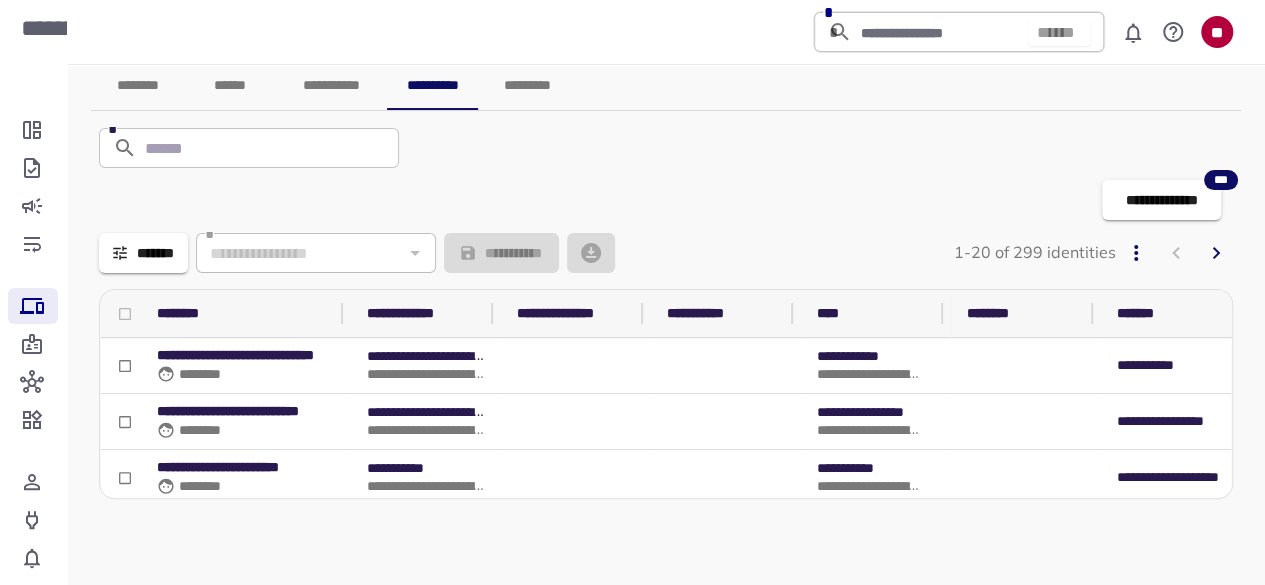 click on "*******" at bounding box center [143, 253] 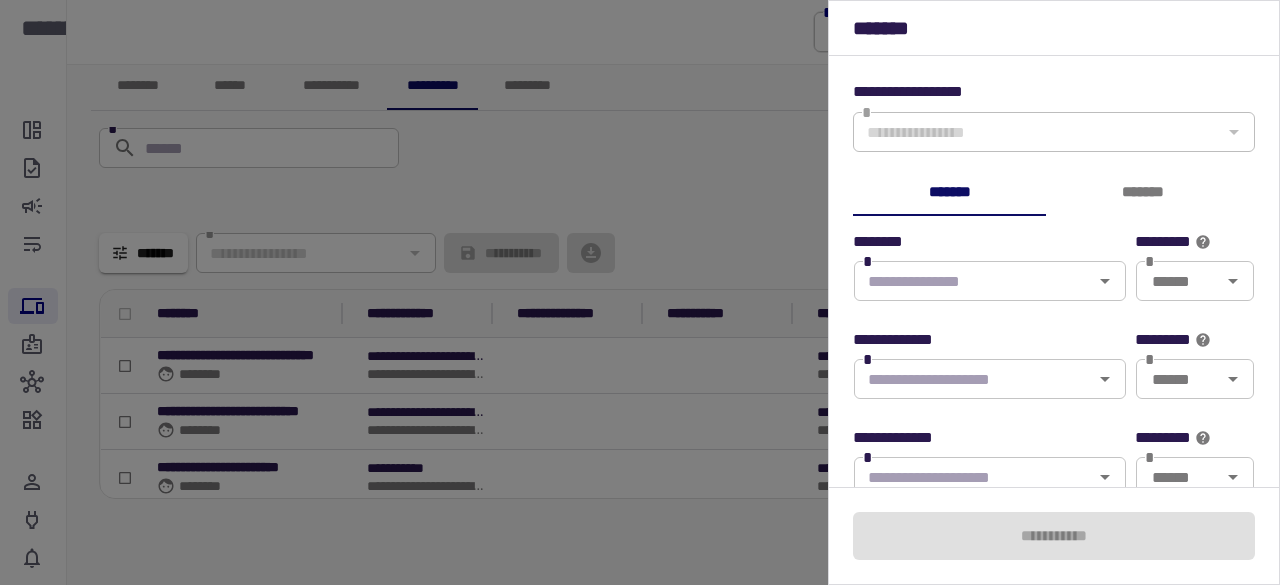 click at bounding box center (973, 281) 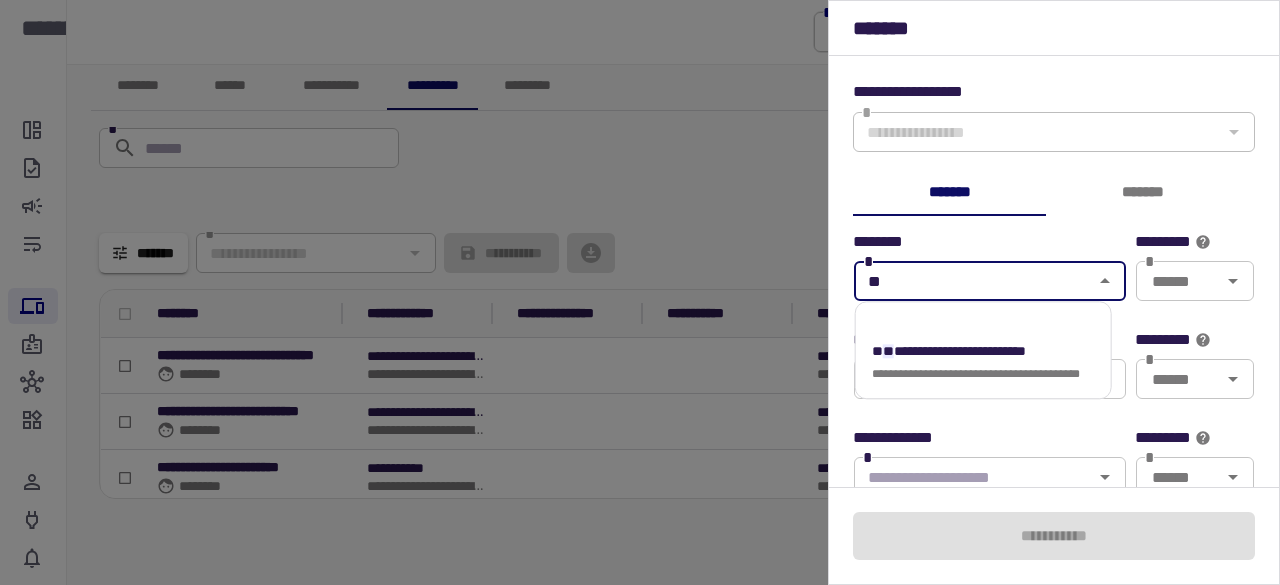 type on "*" 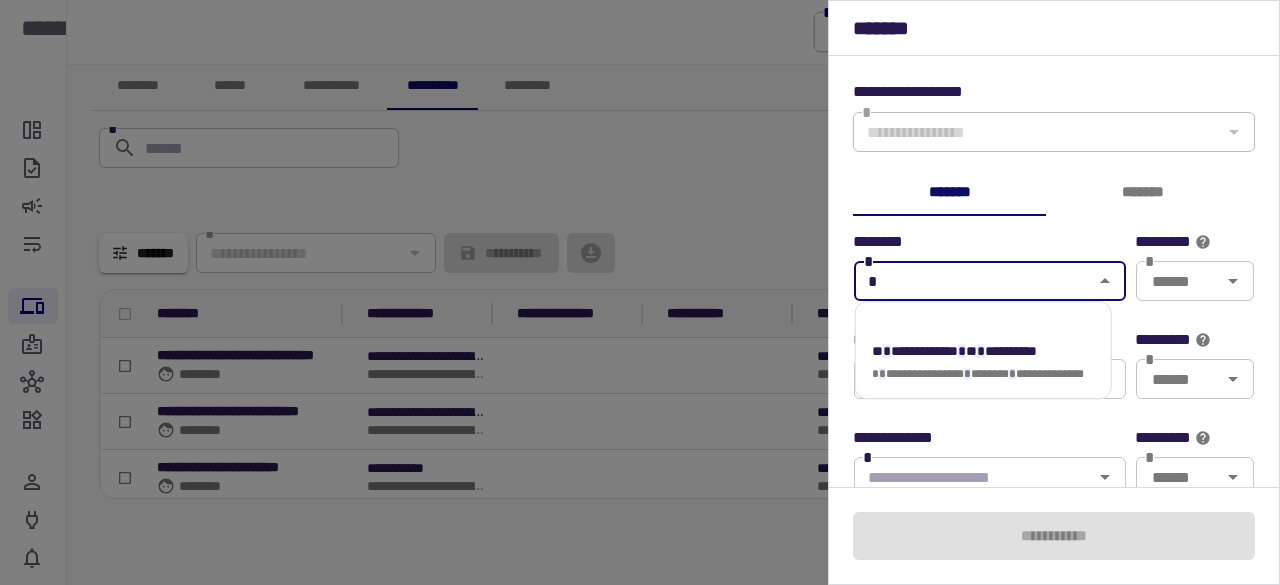 type 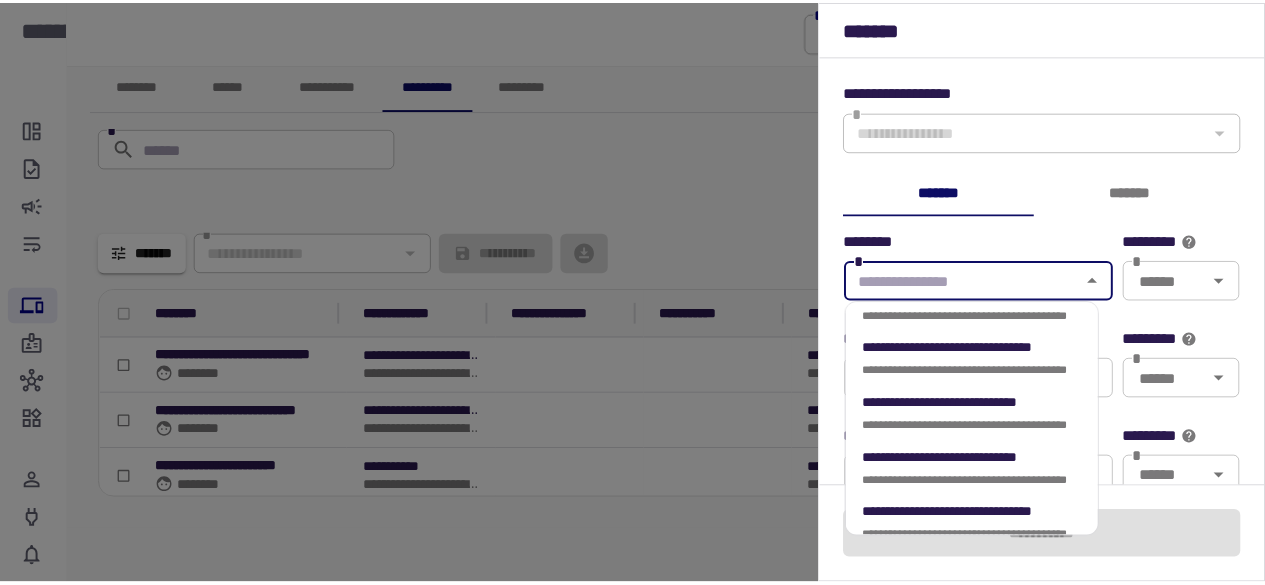 scroll, scrollTop: 500, scrollLeft: 0, axis: vertical 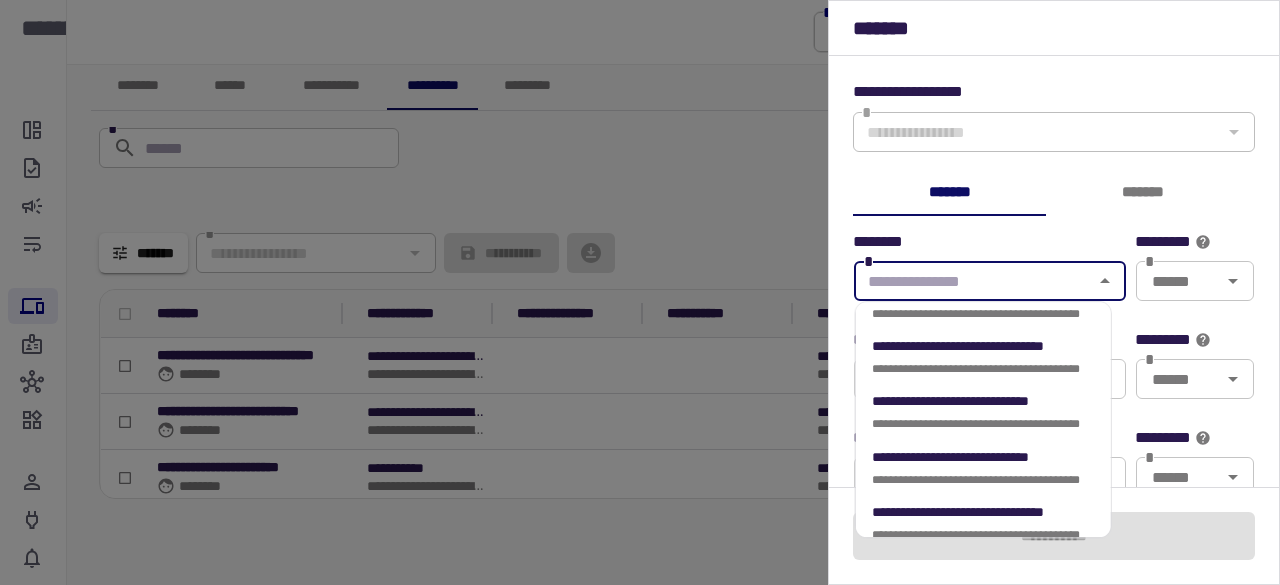 click at bounding box center (640, 292) 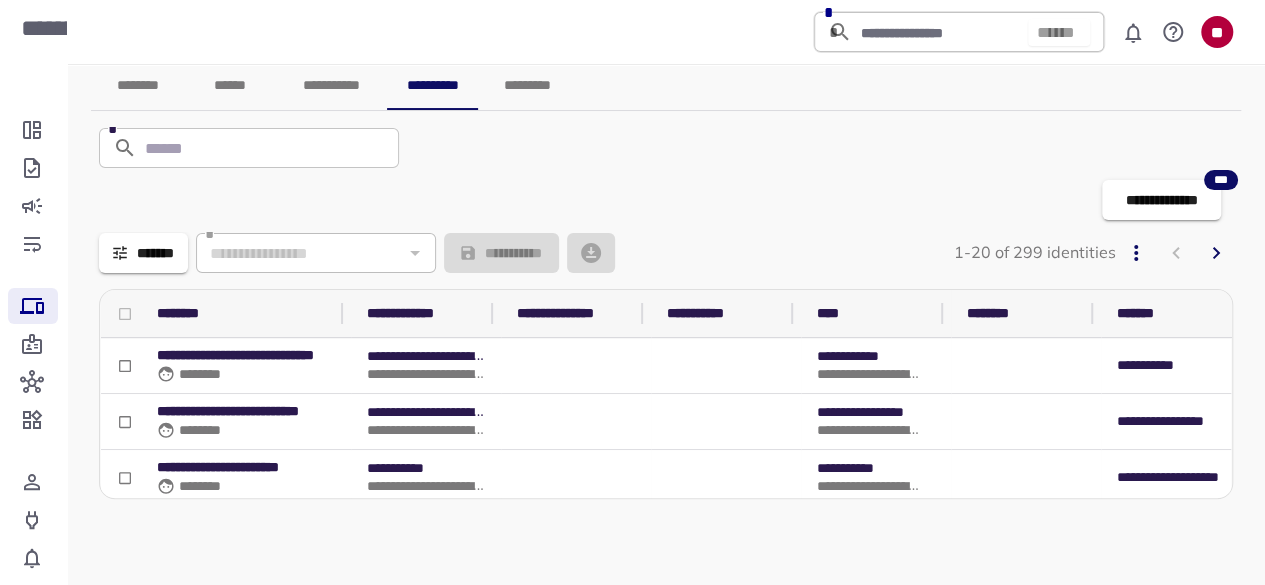 click on "**********" at bounding box center (666, 86) 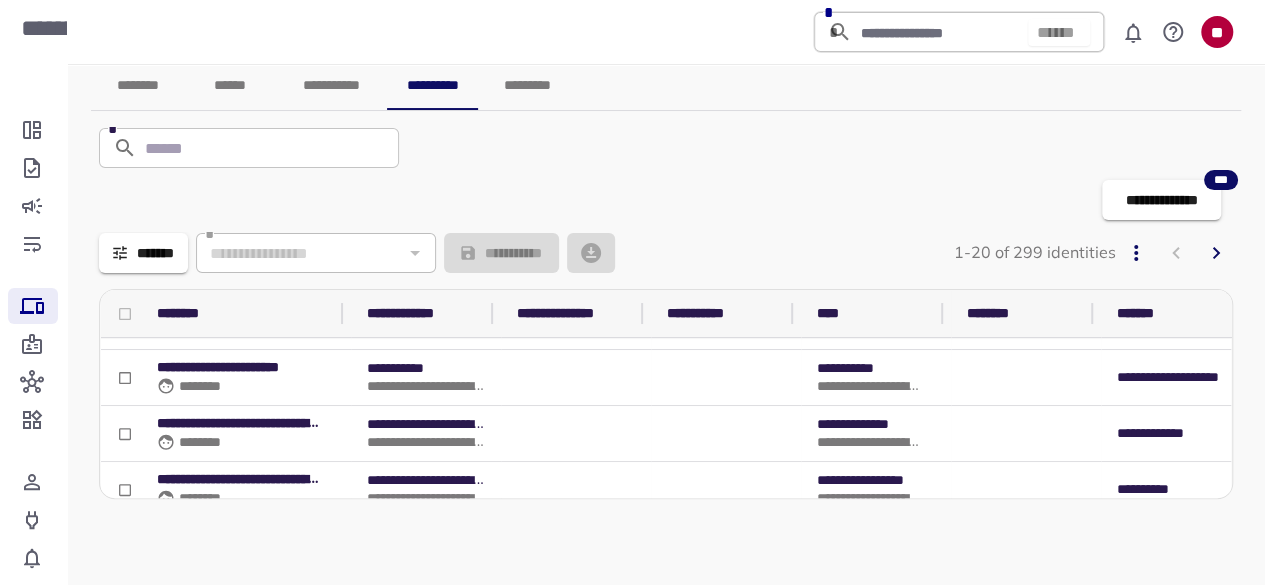 scroll, scrollTop: 200, scrollLeft: 0, axis: vertical 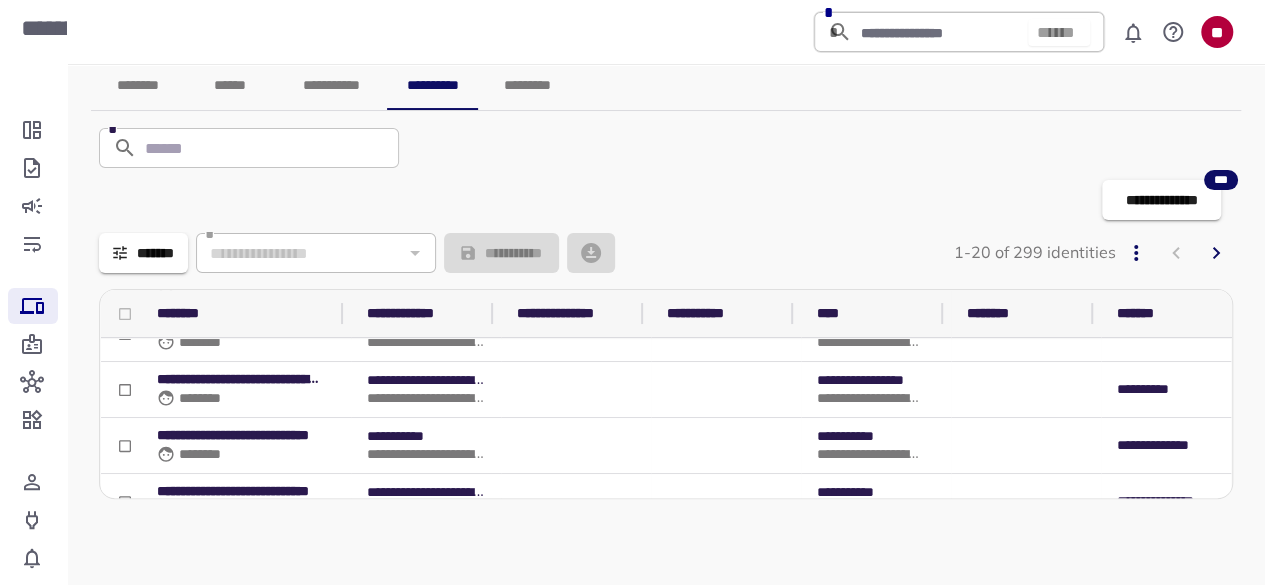 click on "1-20 of 299 identities" at bounding box center [1035, 253] 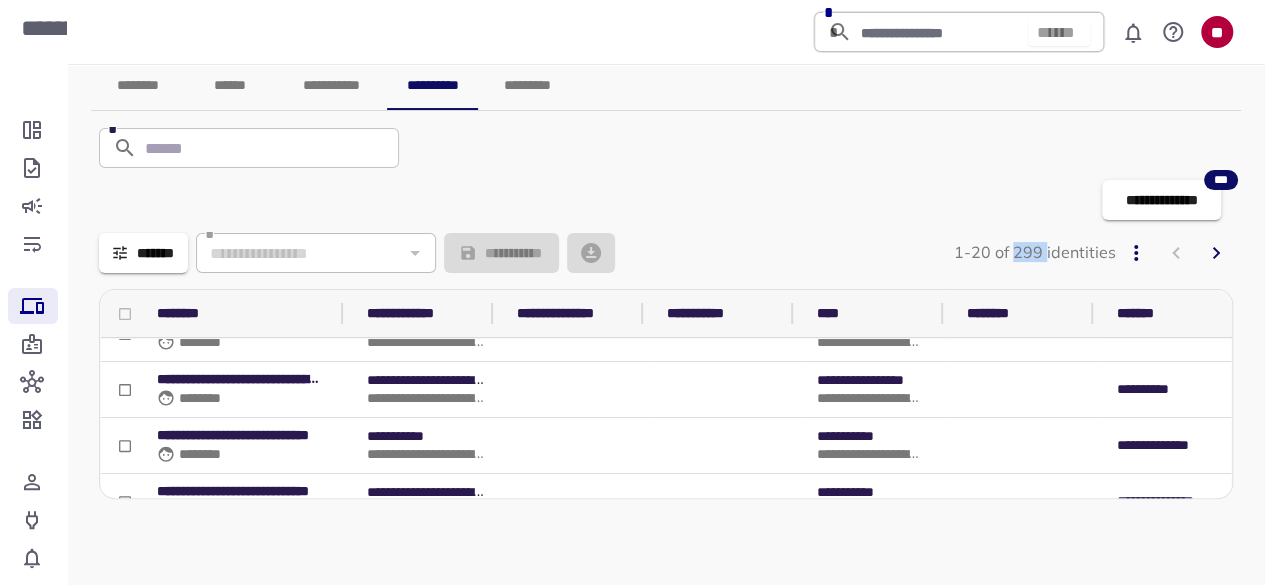 click on "1-20 of 299 identities" at bounding box center [1035, 253] 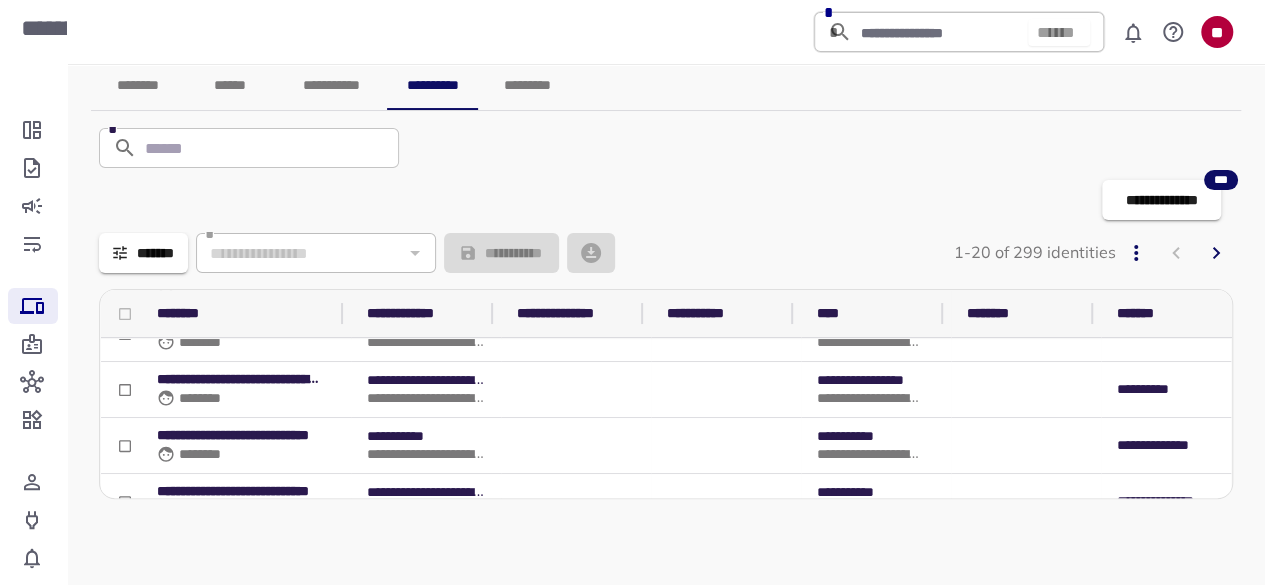 click on "**********" at bounding box center [662, 200] 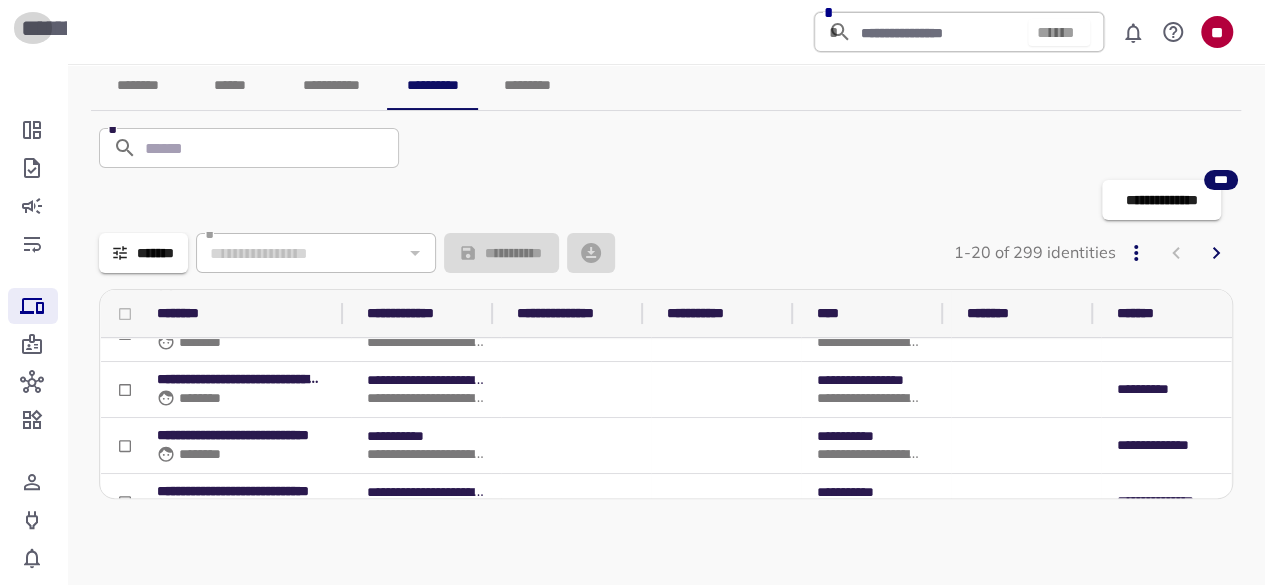 click on "**********" at bounding box center [33, 28] 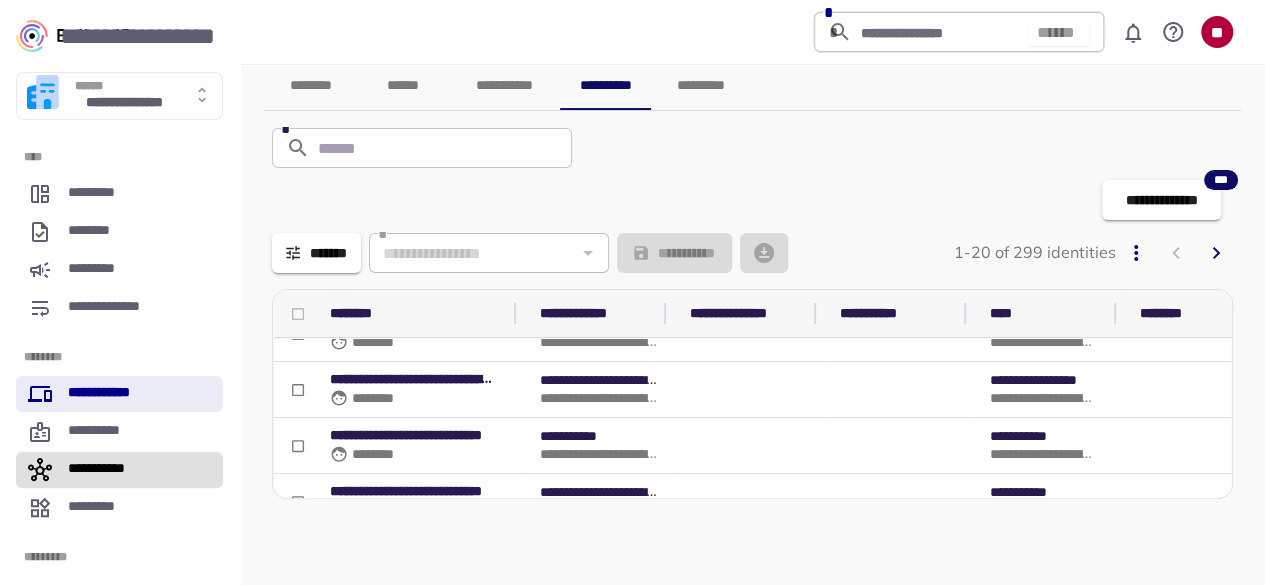 click on "**********" at bounding box center (106, 469) 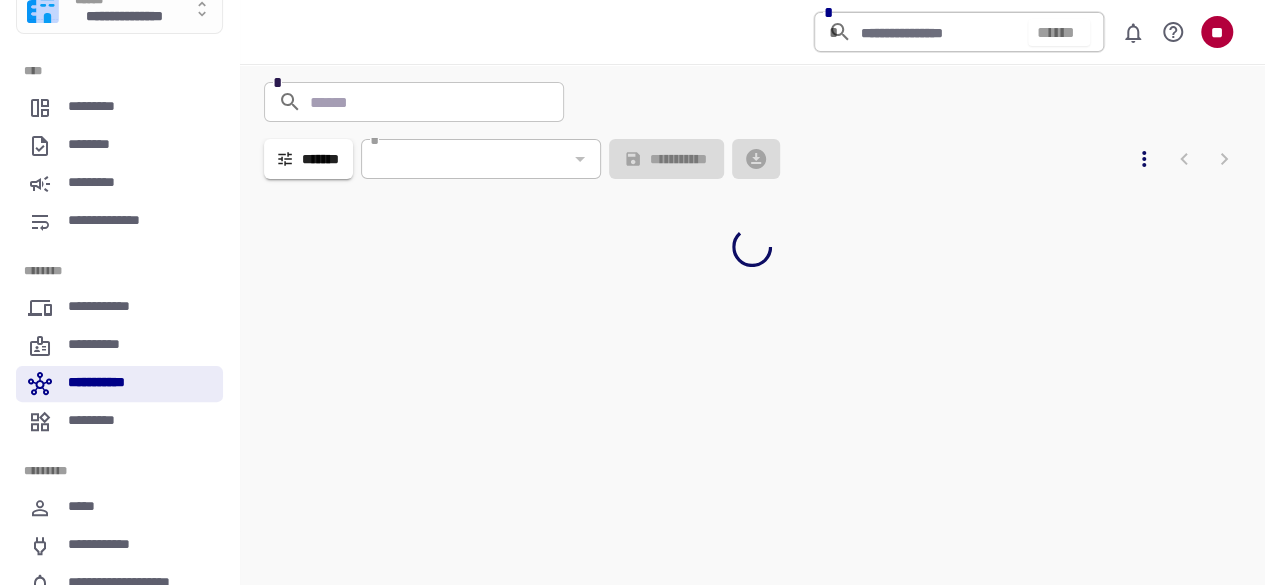 scroll, scrollTop: 140, scrollLeft: 0, axis: vertical 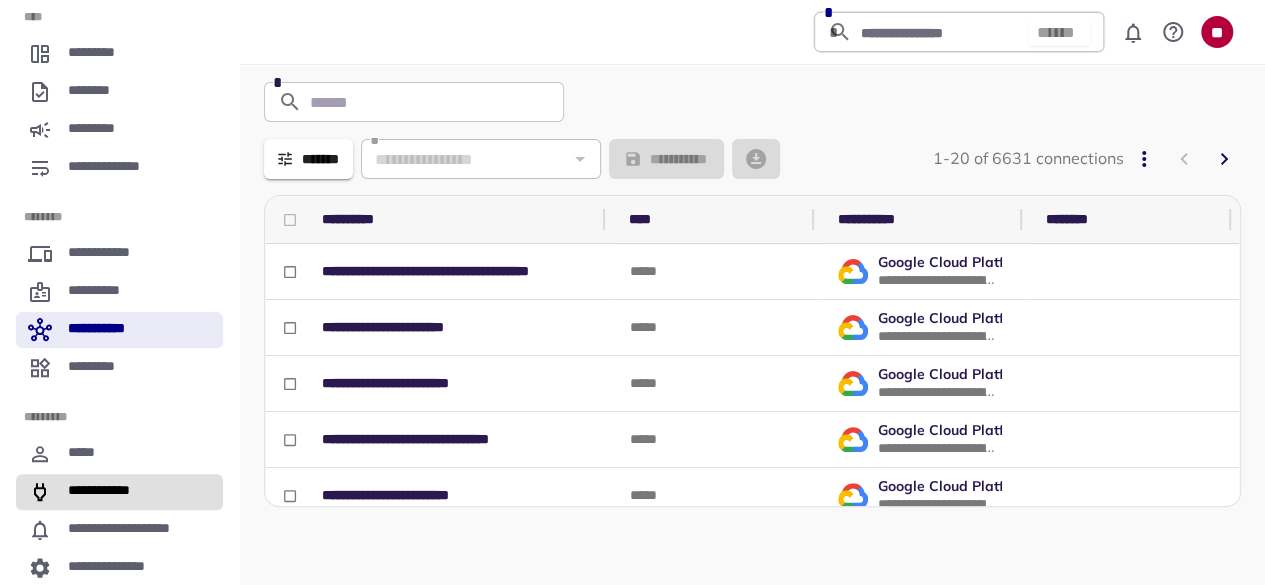 click on "**********" at bounding box center [105, 491] 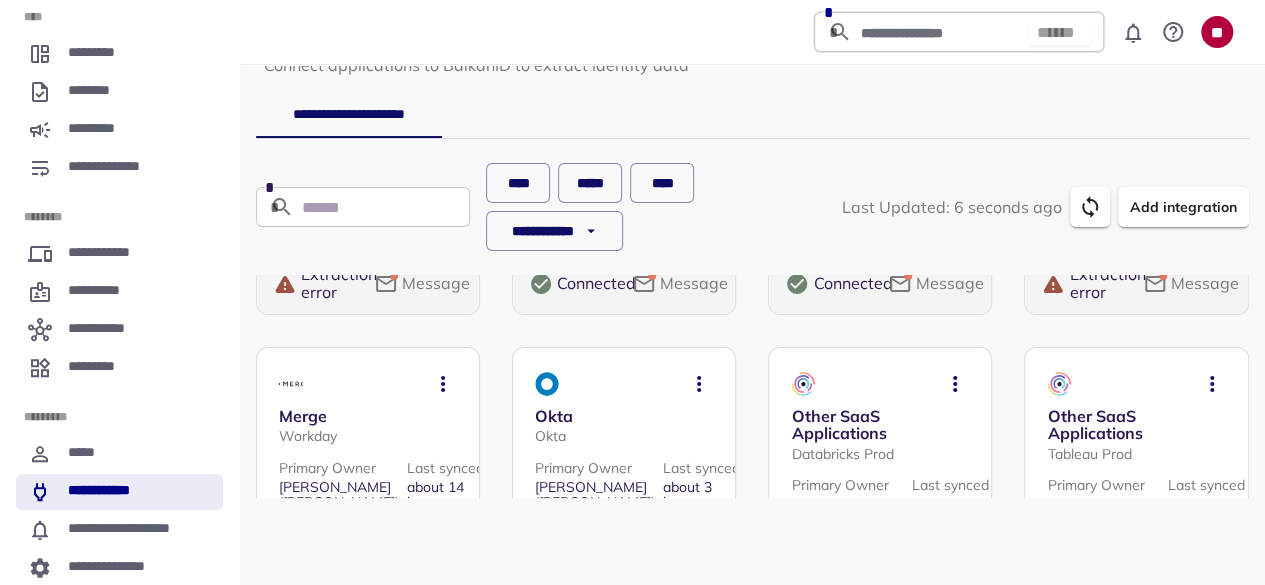 scroll, scrollTop: 300, scrollLeft: 0, axis: vertical 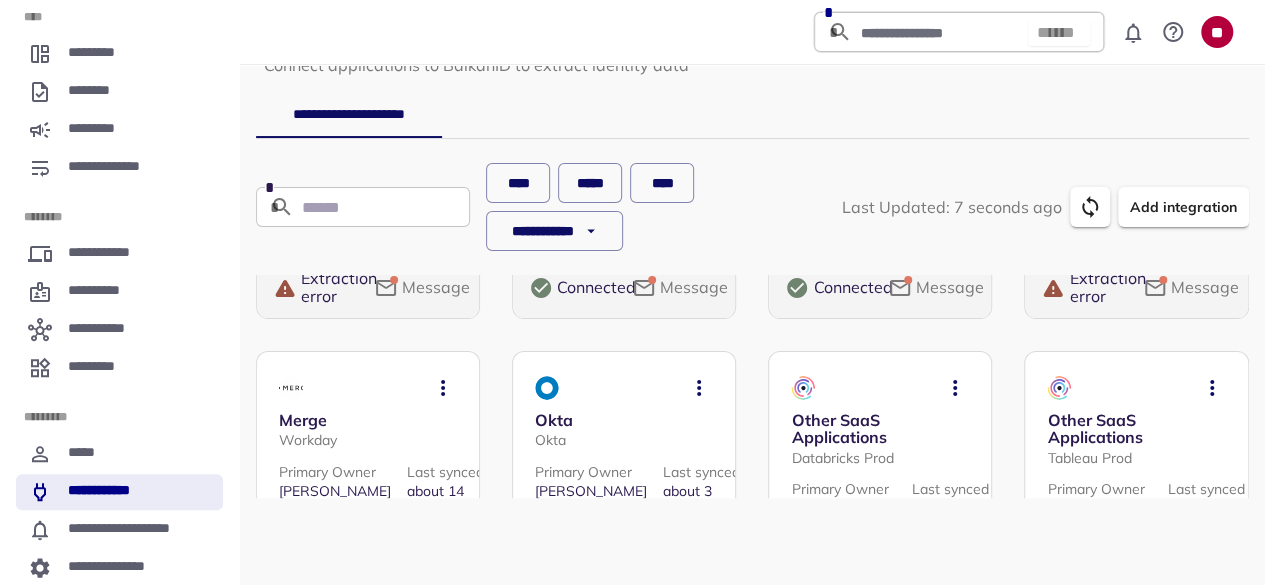 click 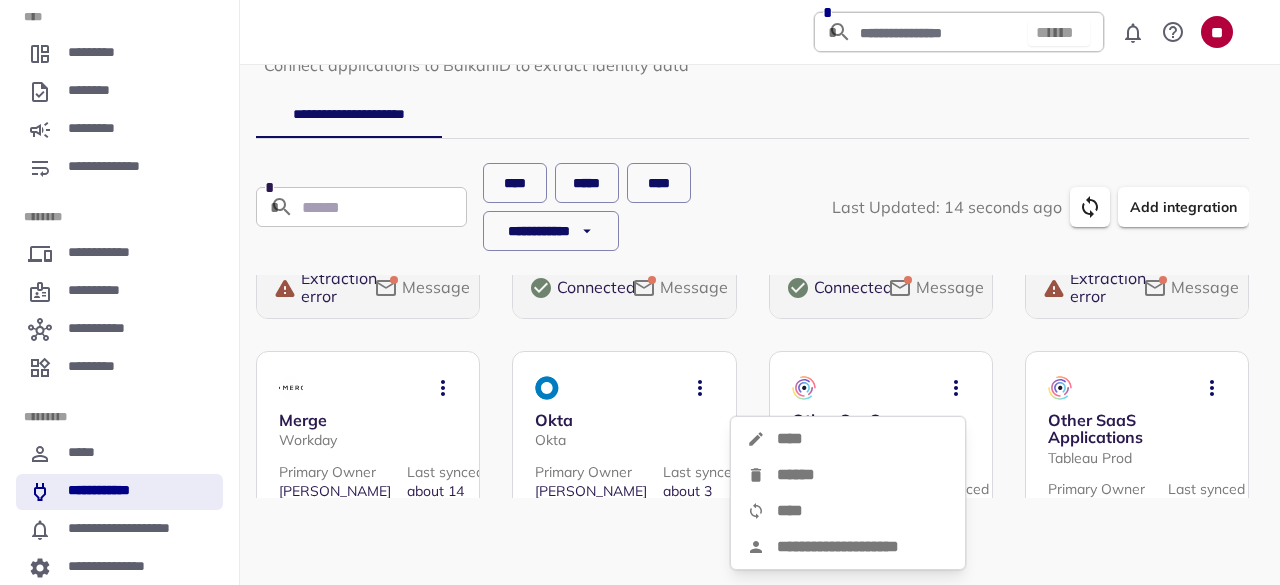 click at bounding box center [640, 292] 